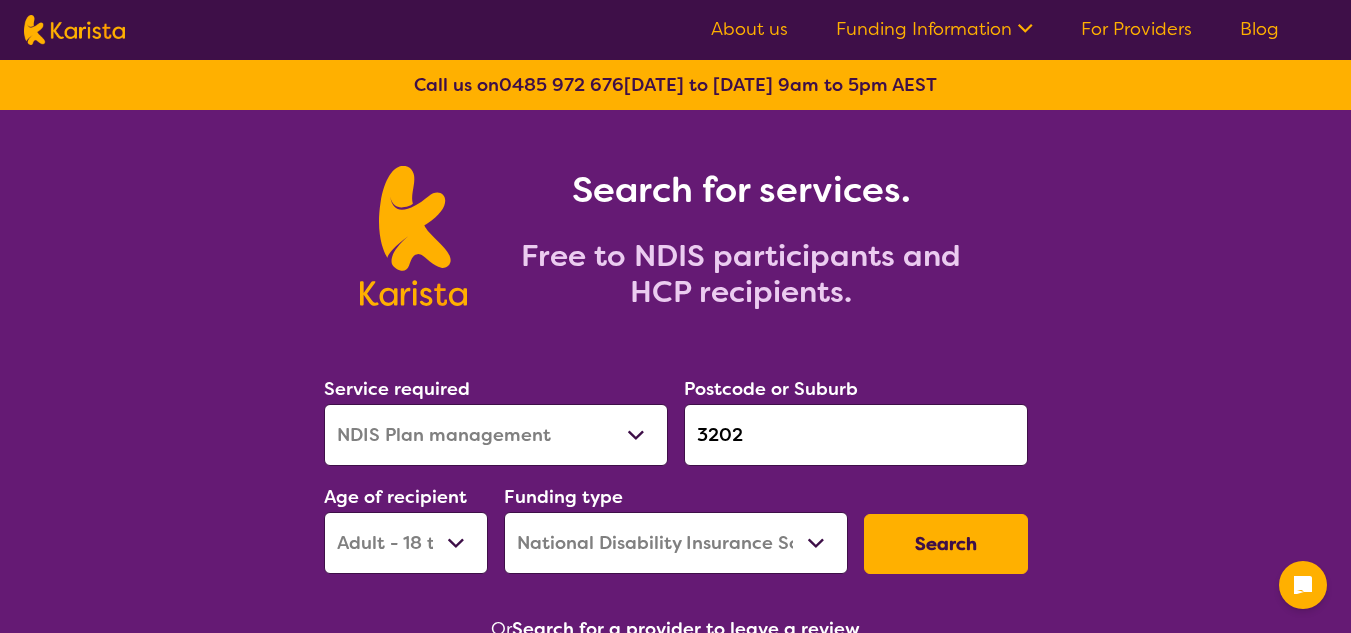 select on "NDIS Plan management" 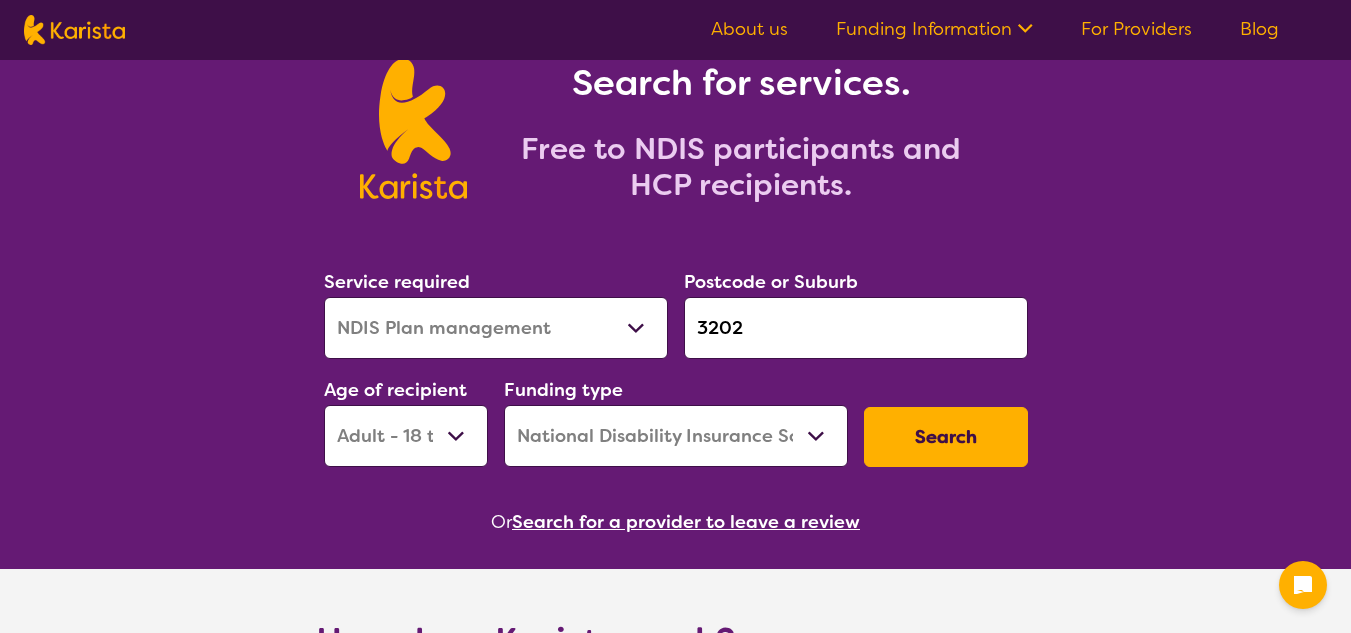 scroll, scrollTop: 131, scrollLeft: 0, axis: vertical 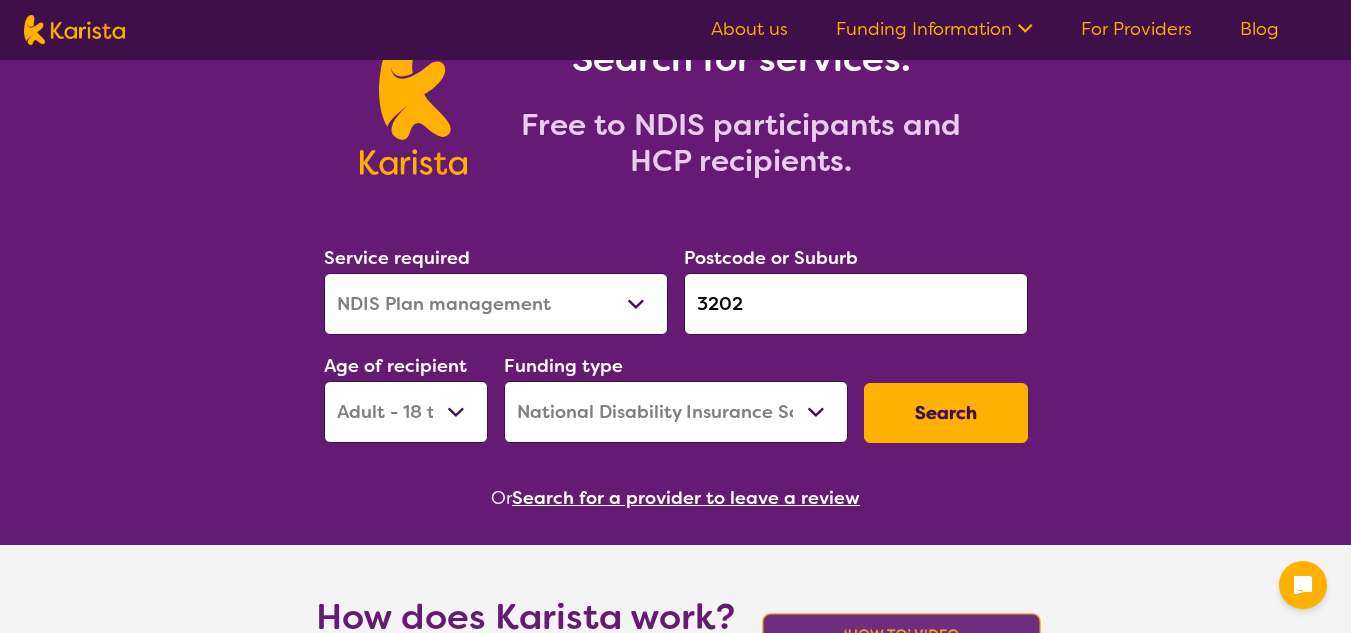 click on "Search" at bounding box center (946, 413) 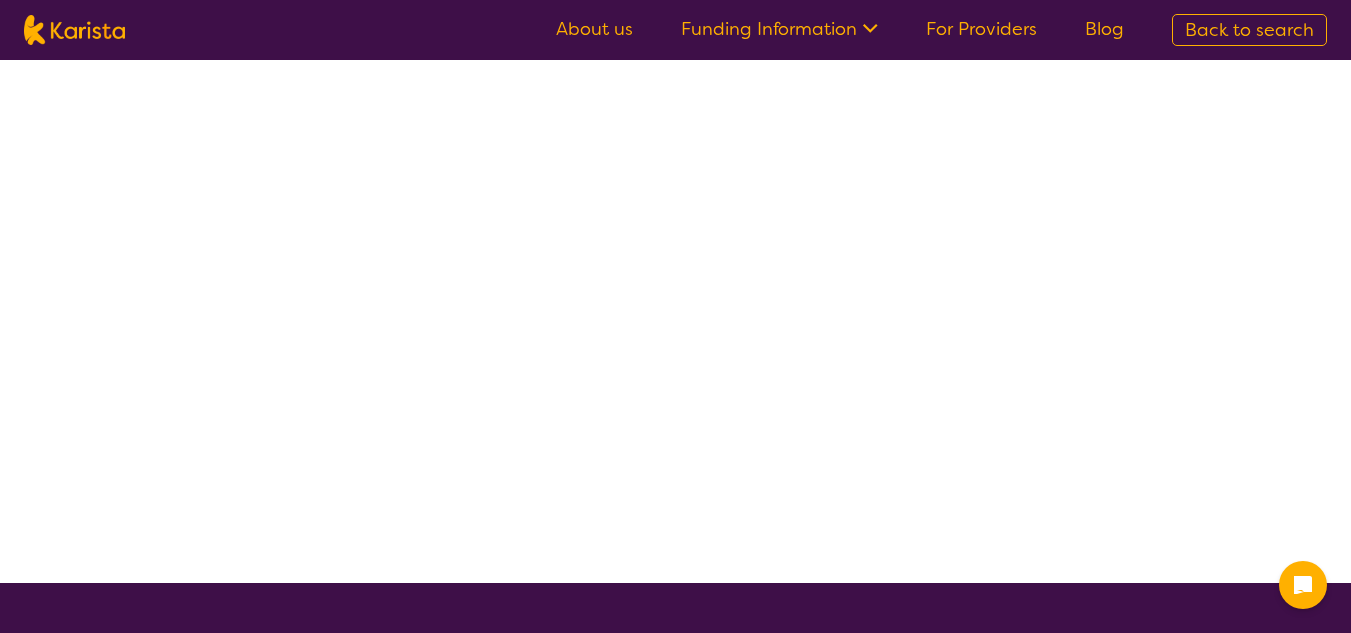scroll, scrollTop: 0, scrollLeft: 0, axis: both 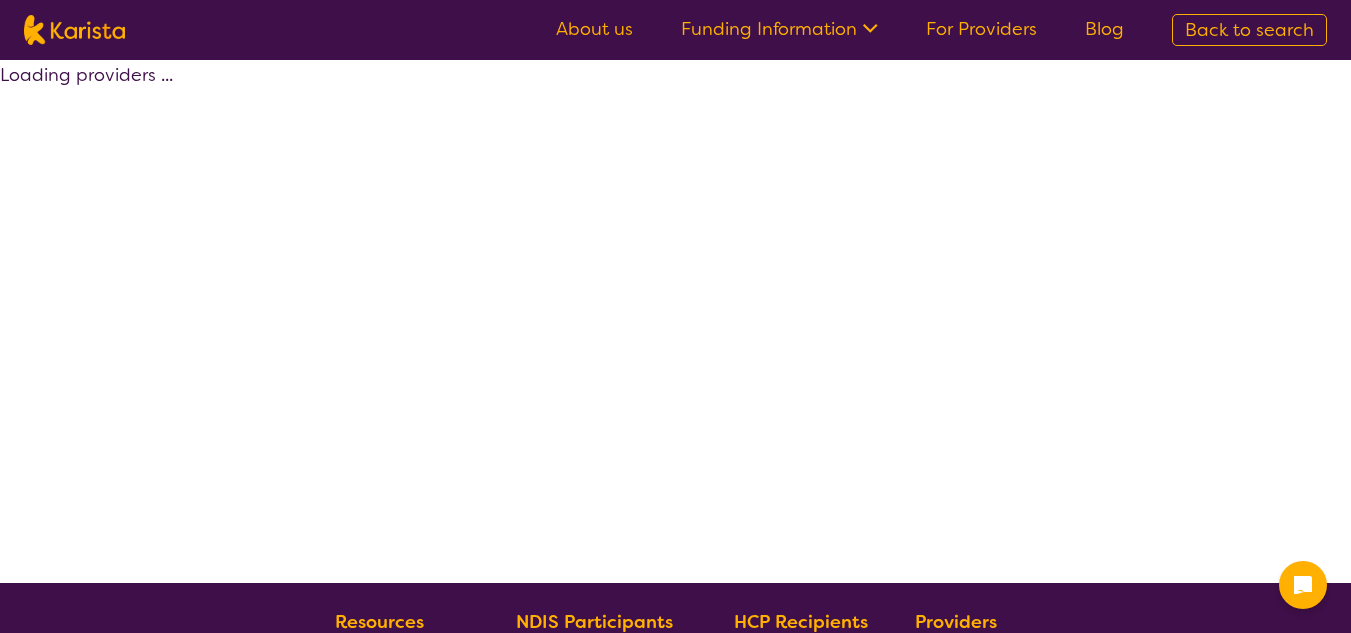 select on "by_score" 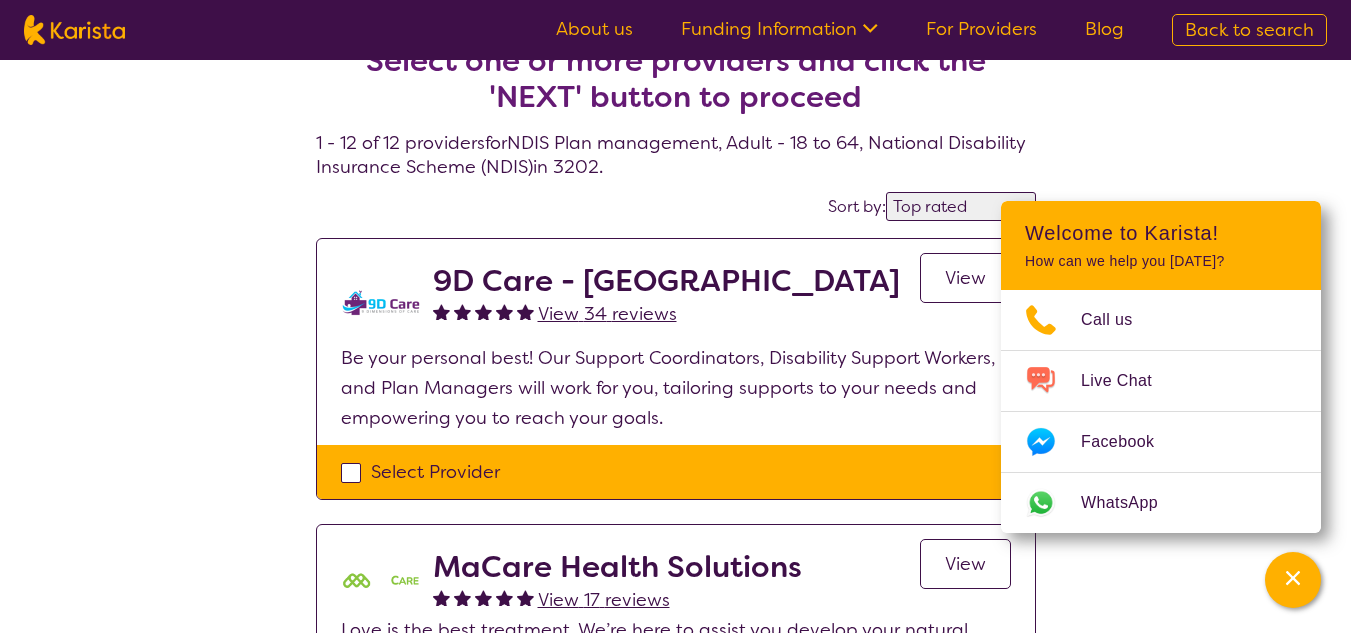 scroll, scrollTop: 0, scrollLeft: 0, axis: both 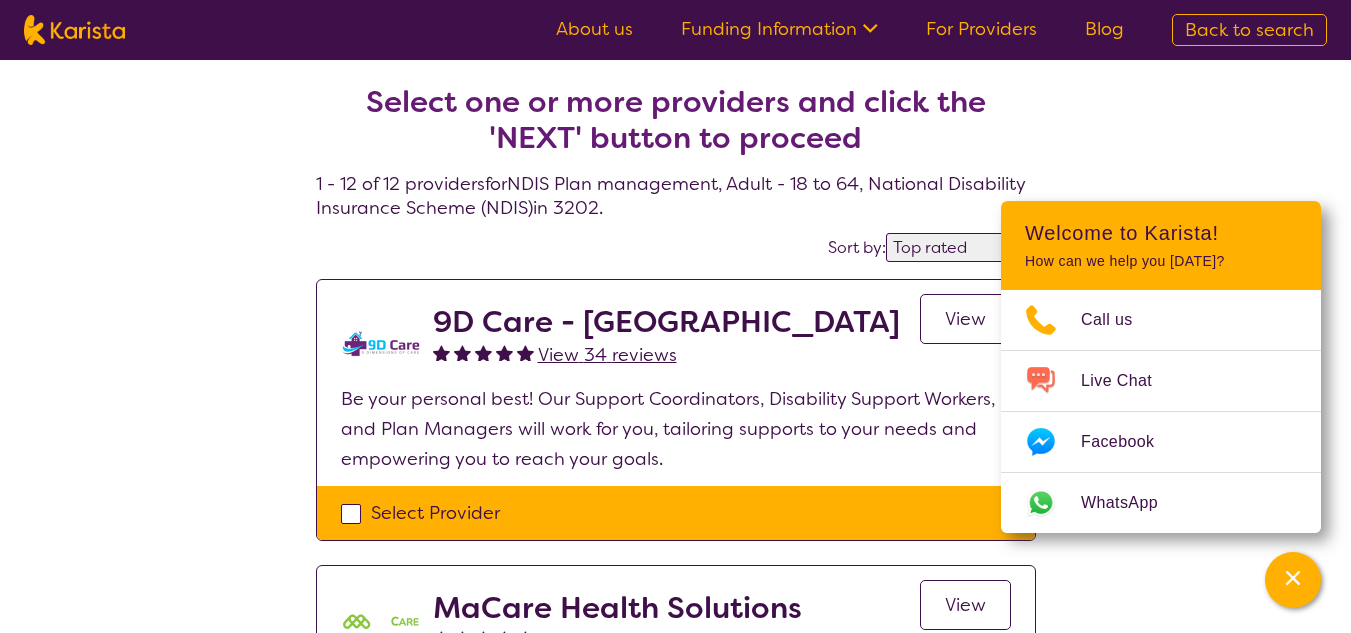 click on "Select one or more providers and click the 'NEXT' button to proceed 1 - 12 of 12 providers  for  NDIS Plan management , Adult - 18 to 64 , National Disability Insurance Scheme (NDIS)  in 3202 . Sort by:  Highly reviewed Top rated 9D Care - VIC View   34   reviews View Be your personal best! Our Support Coordinators, Disability Support Workers, and Plan Managers will work for you, tailoring supports to your needs and empowering you to reach your goals. Select Provider MaCare Health Solutions View   17   reviews View Love is the best treatment. We’re here to assist you develop your natural abilities to achieve your own life objectives. Select Provider BRK Plan Management View   16   reviews View At BRK Plan Management, we care about you, your goals, and your aspirations. As your plan manager, we are here to take the stress away from you and manage your NDIS plan better. Select Provider Diversity Plan Management View   8   reviews View Select Provider Active Plan Management View   148   reviews View View   149" at bounding box center (675, 1860) 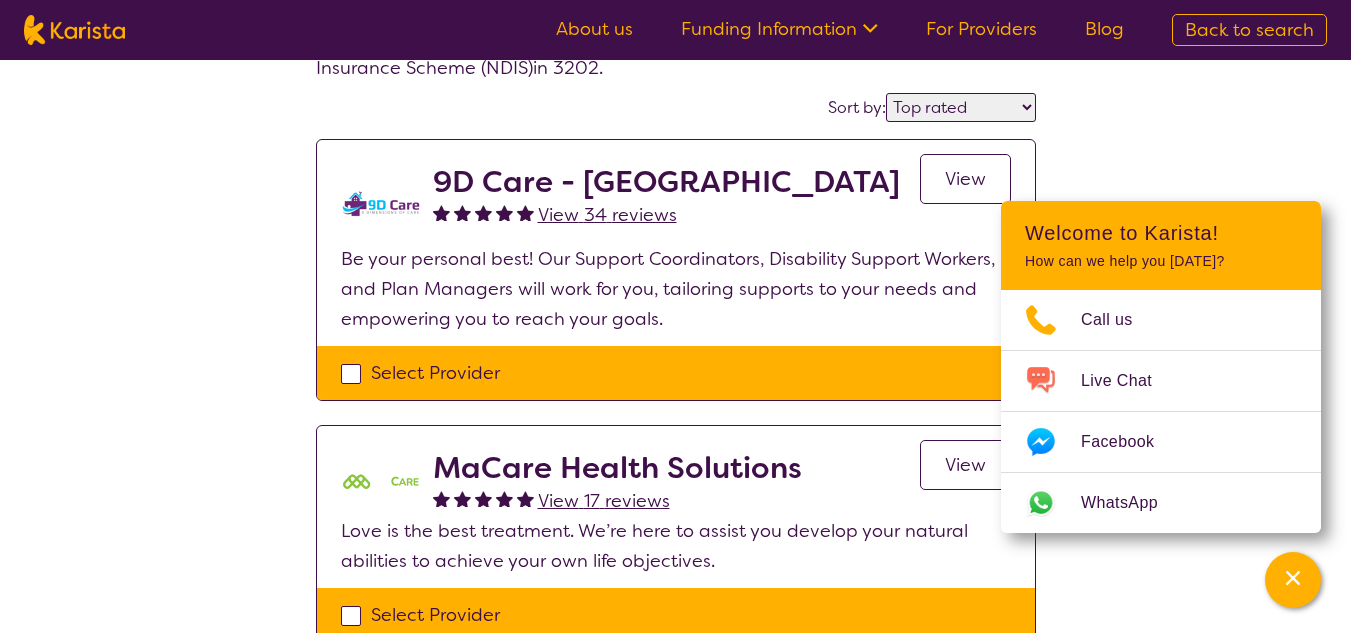 scroll, scrollTop: 142, scrollLeft: 0, axis: vertical 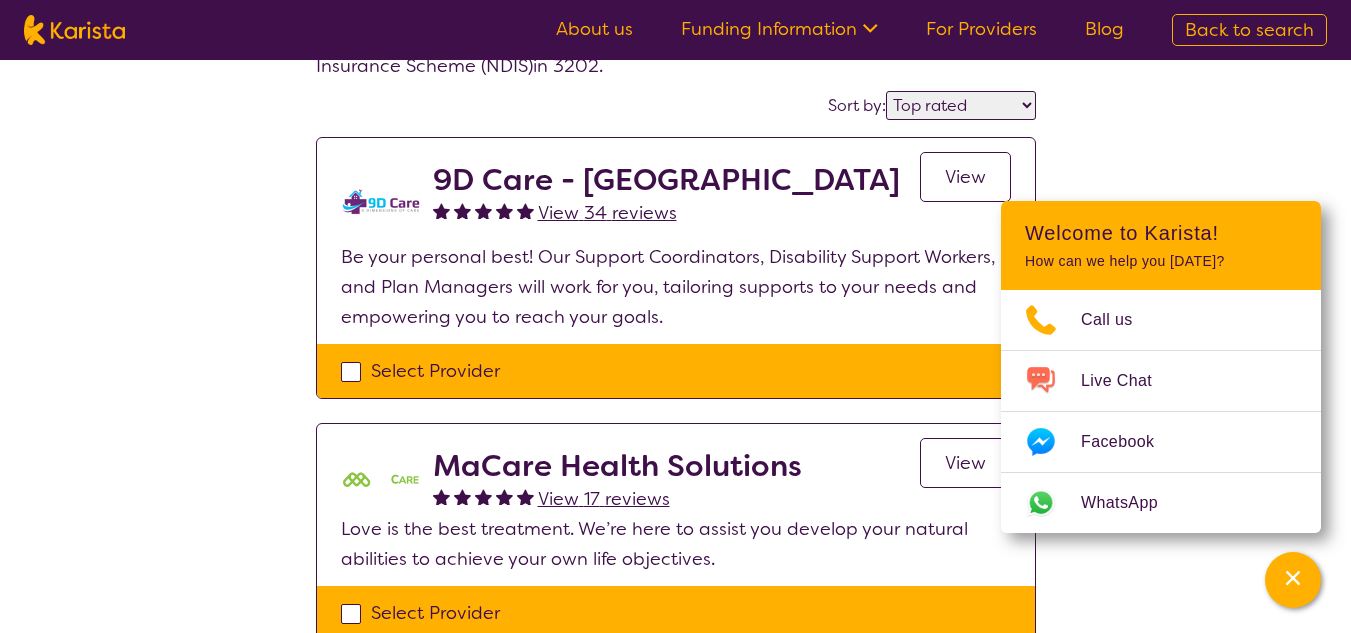 click on "Select Provider" at bounding box center (676, 371) 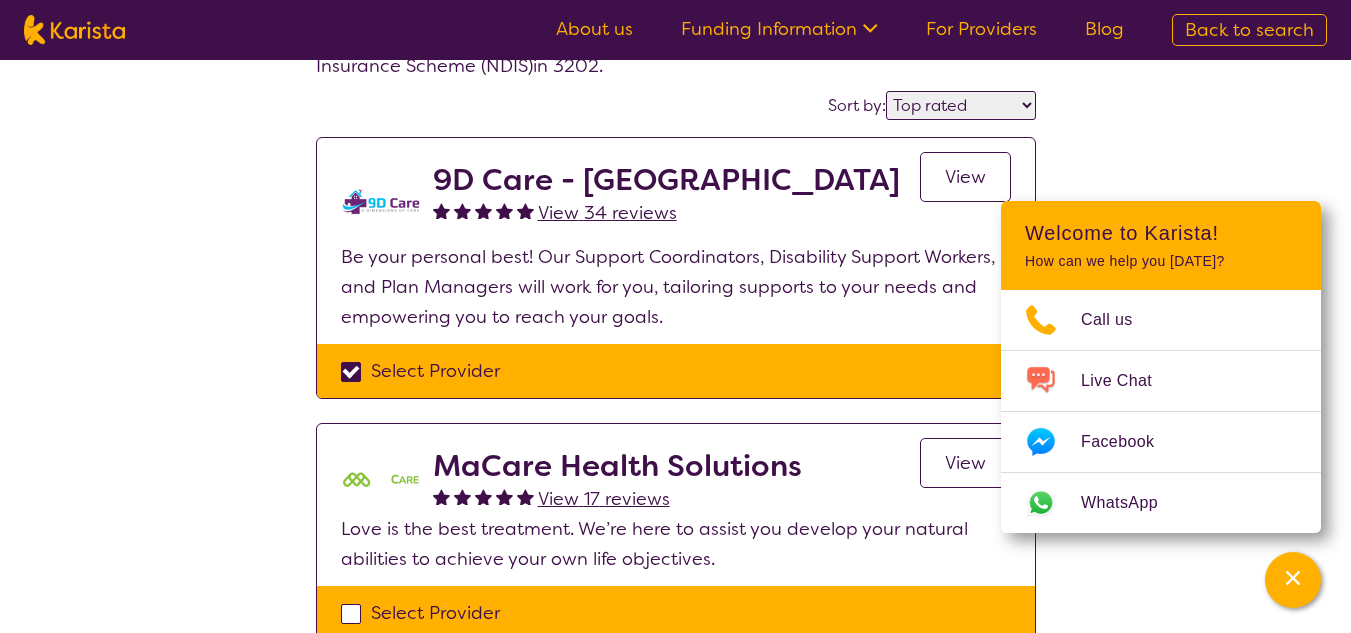 checkbox on "true" 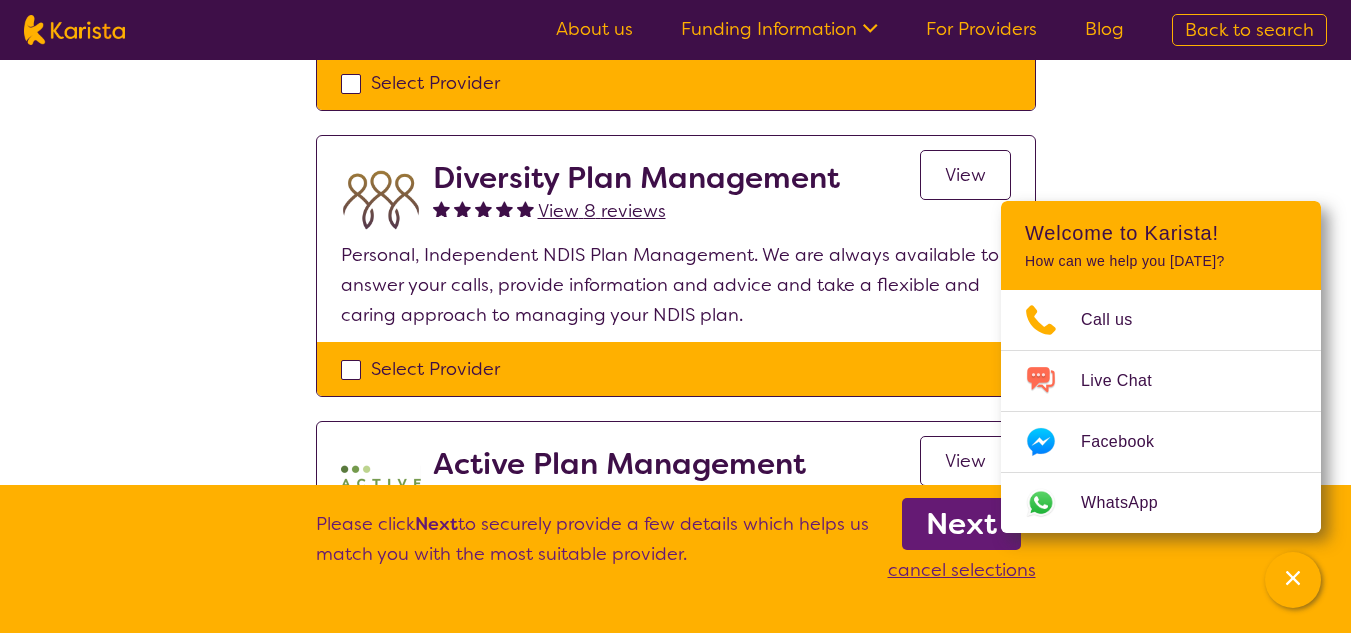 scroll, scrollTop: 945, scrollLeft: 0, axis: vertical 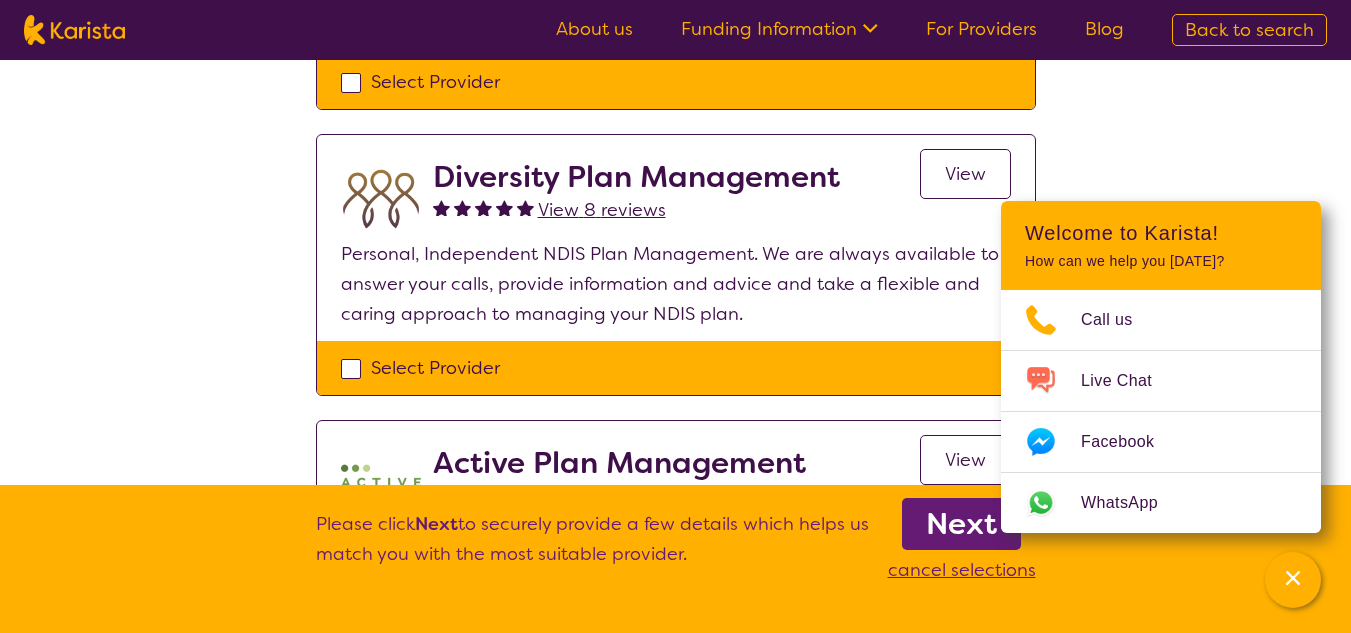 click on "Select Provider" at bounding box center (676, 368) 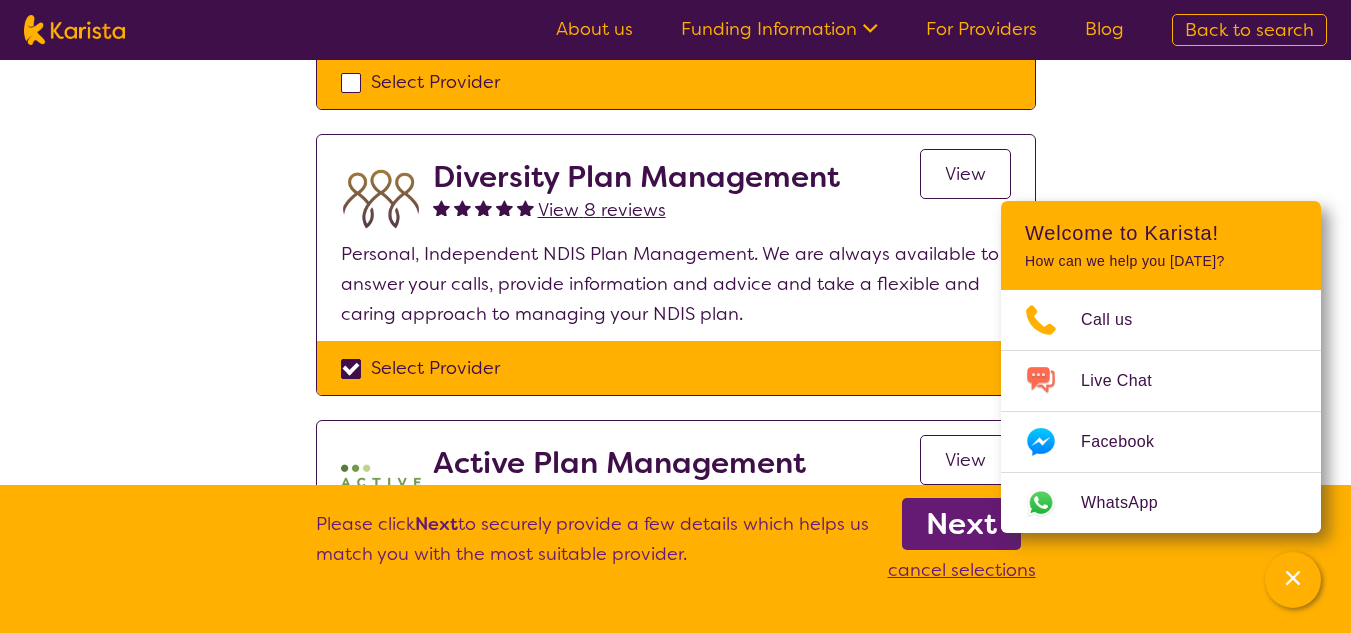 checkbox on "true" 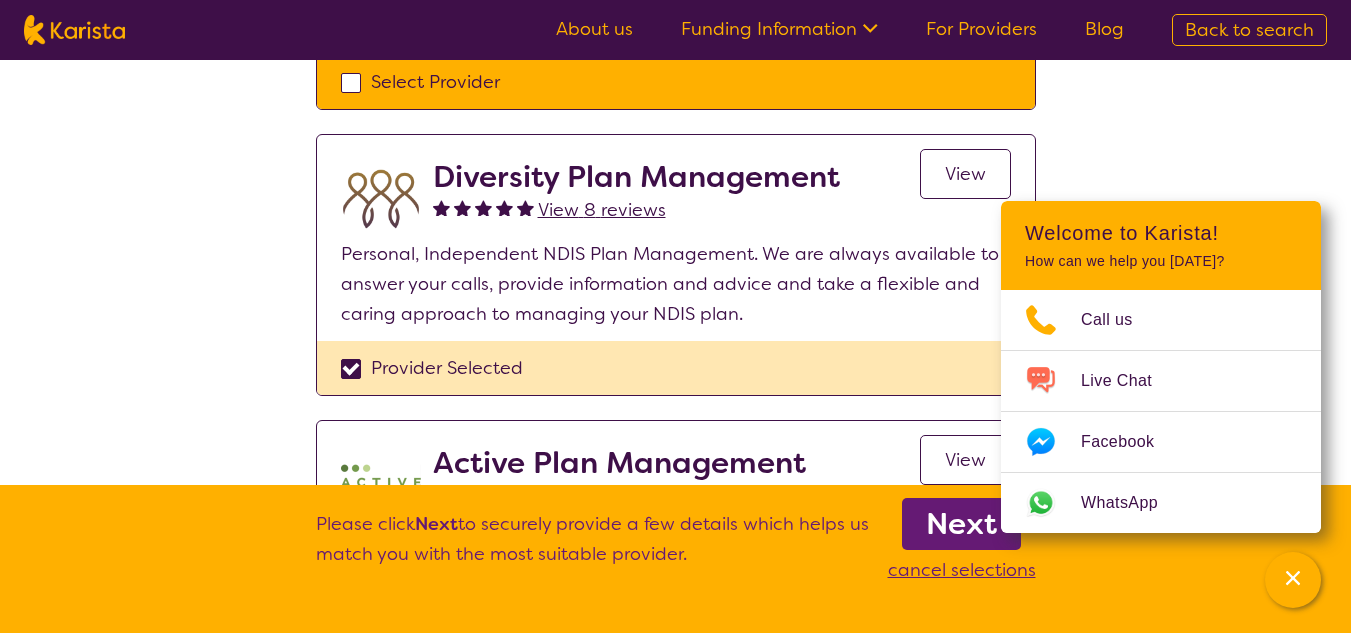 click on "Next" at bounding box center [961, 524] 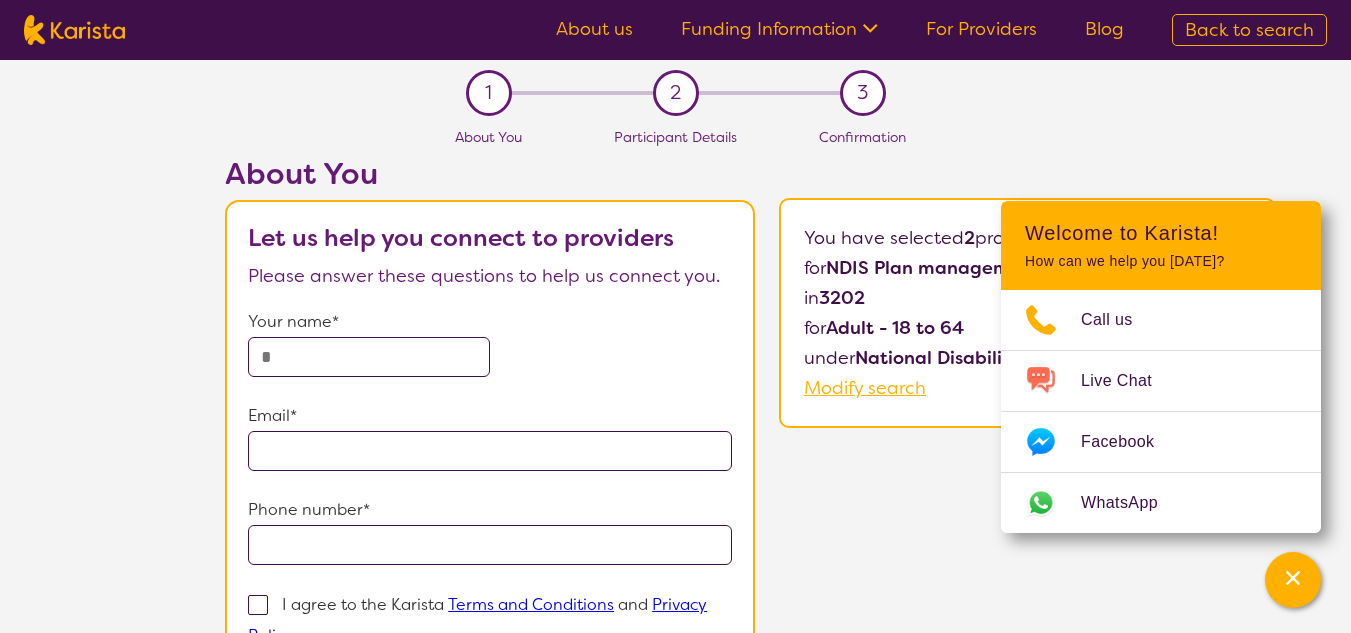 click at bounding box center [369, 357] 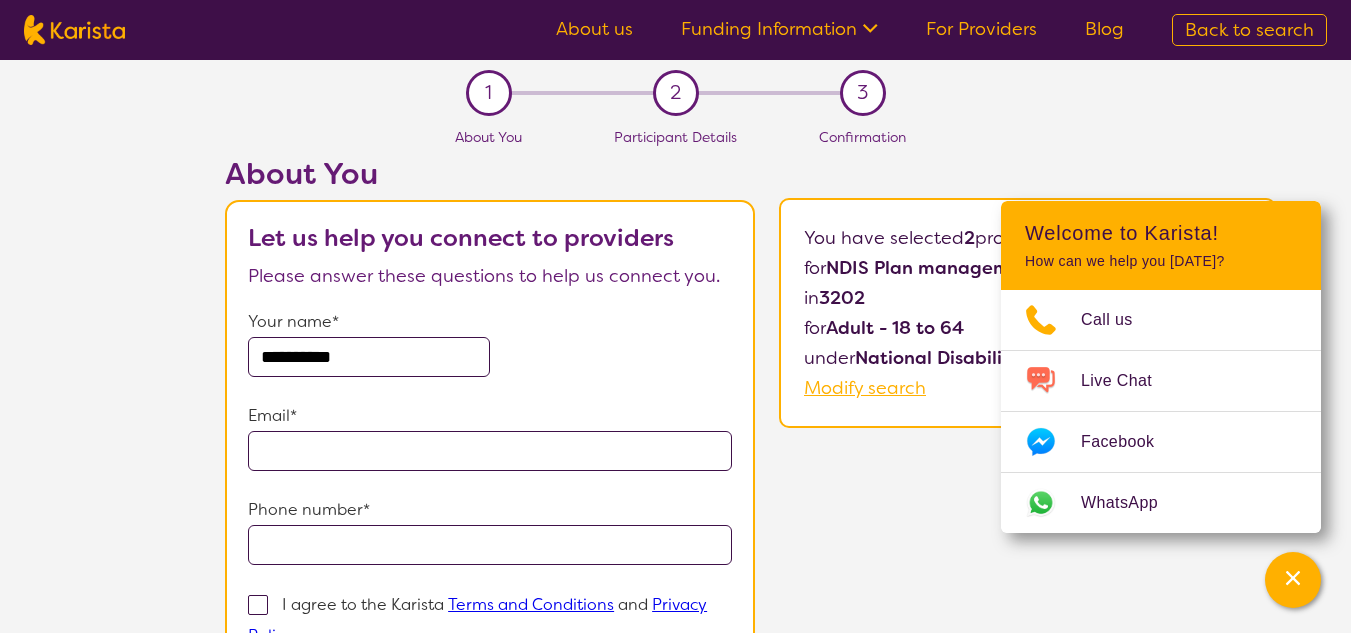 type on "**********" 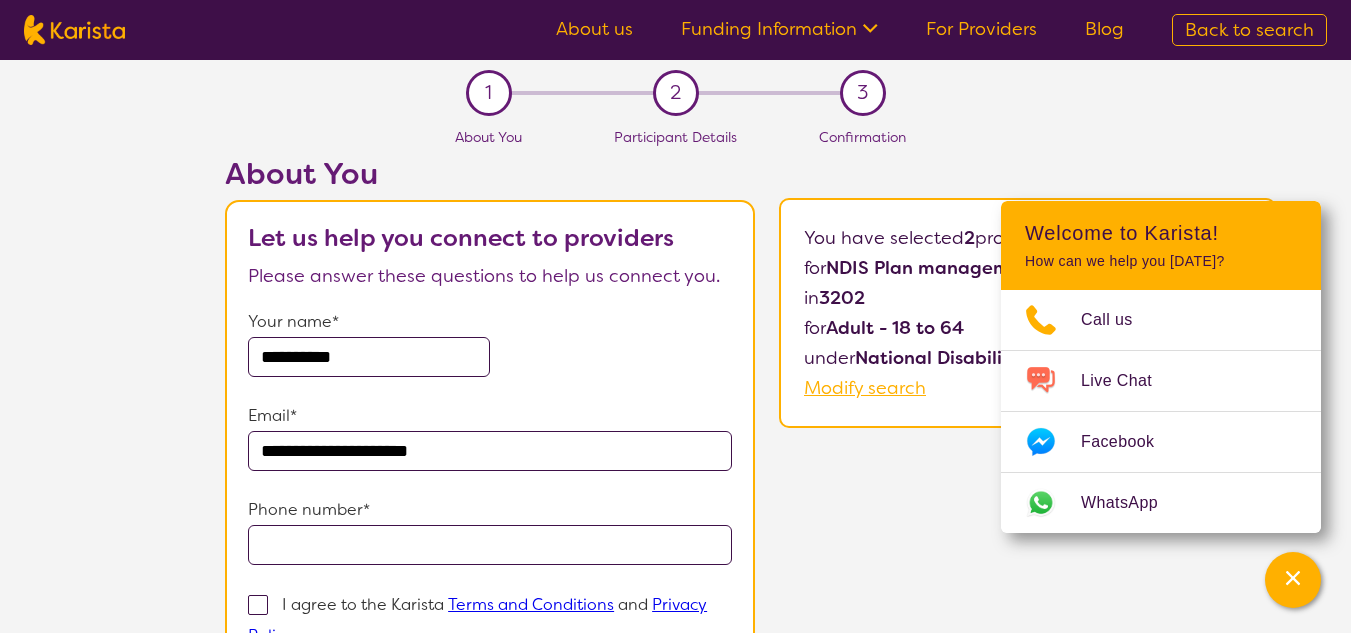 scroll, scrollTop: 47, scrollLeft: 0, axis: vertical 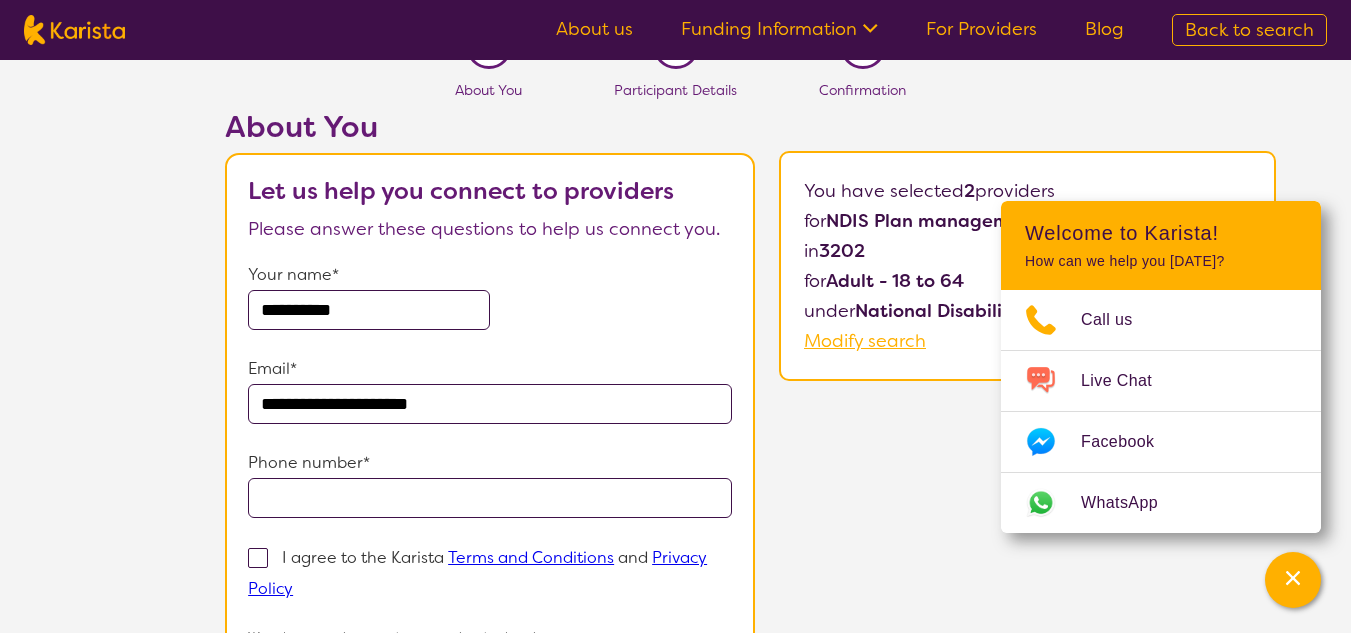 click on "**********" at bounding box center (490, 404) 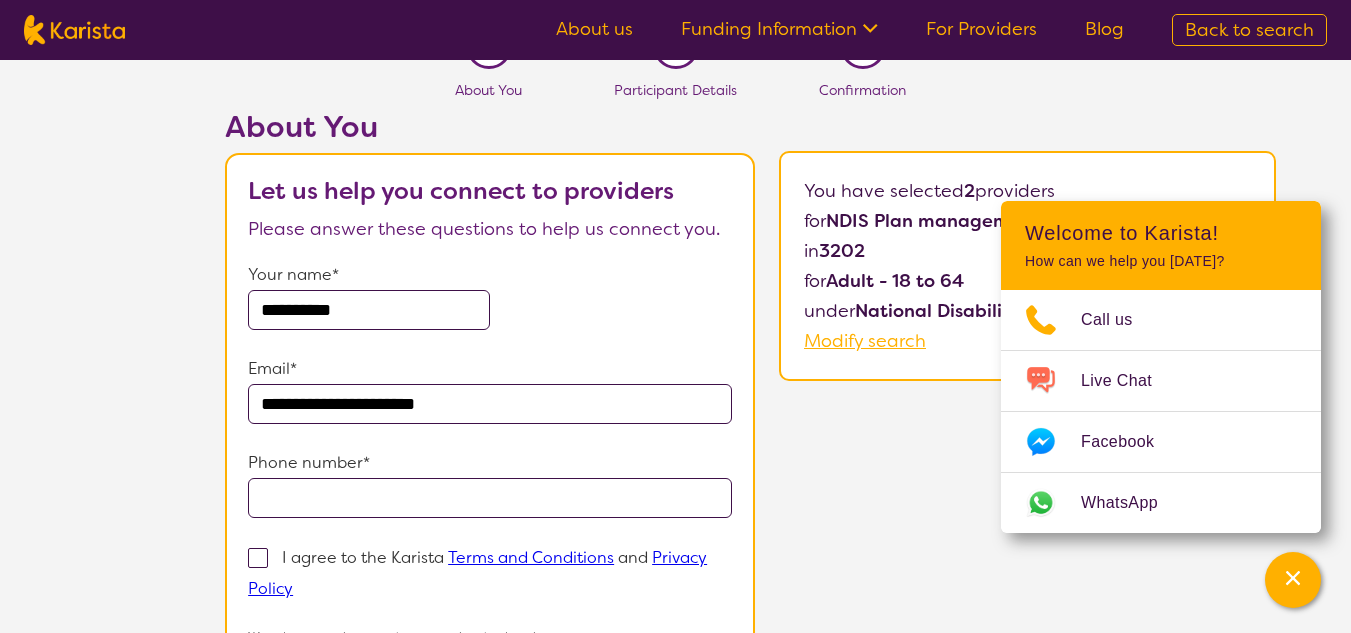 type on "**********" 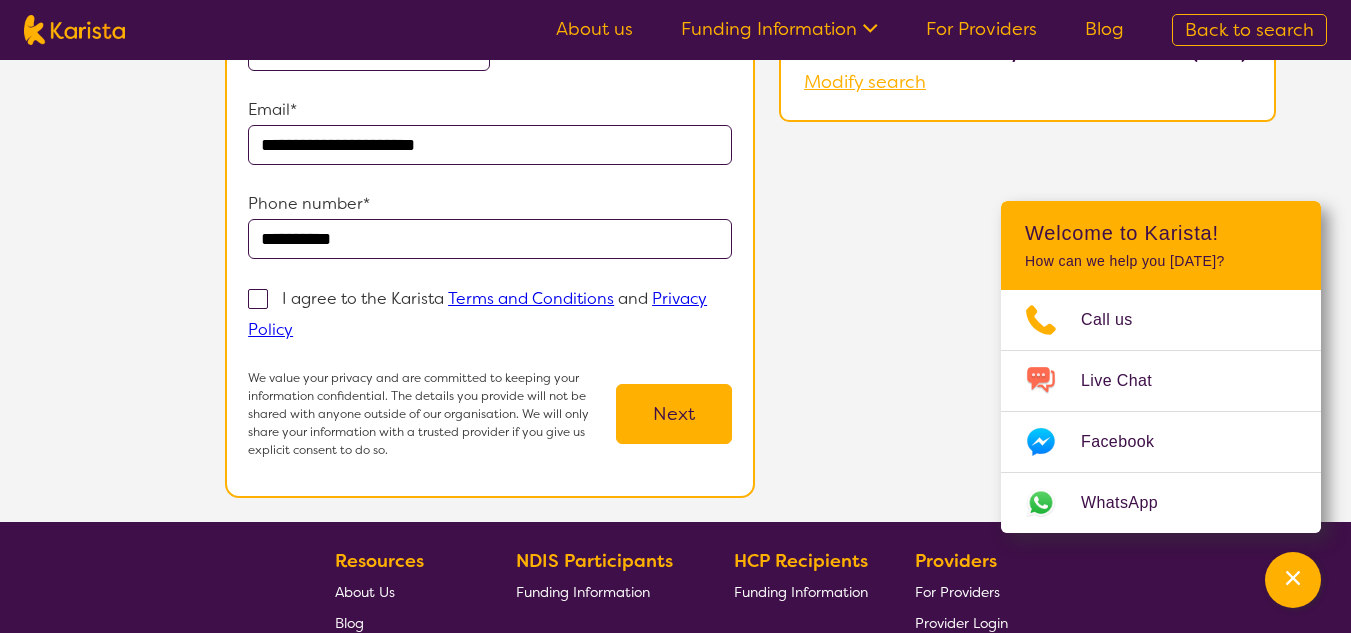 scroll, scrollTop: 309, scrollLeft: 0, axis: vertical 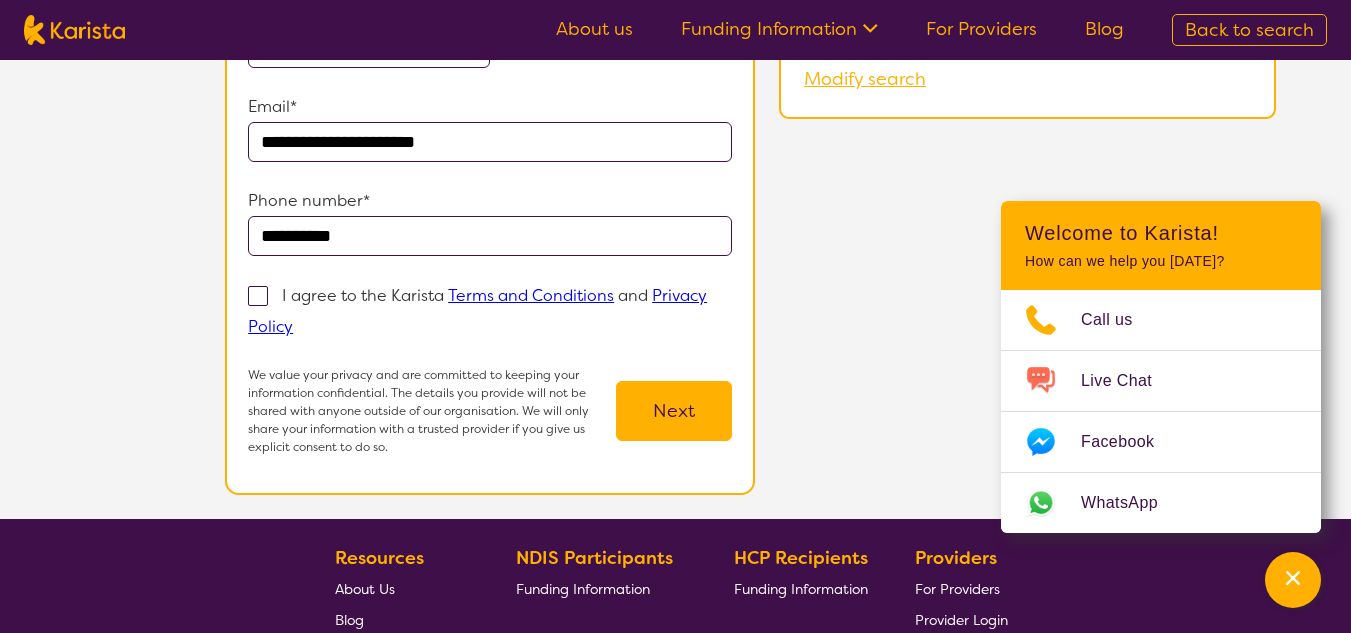 type on "**********" 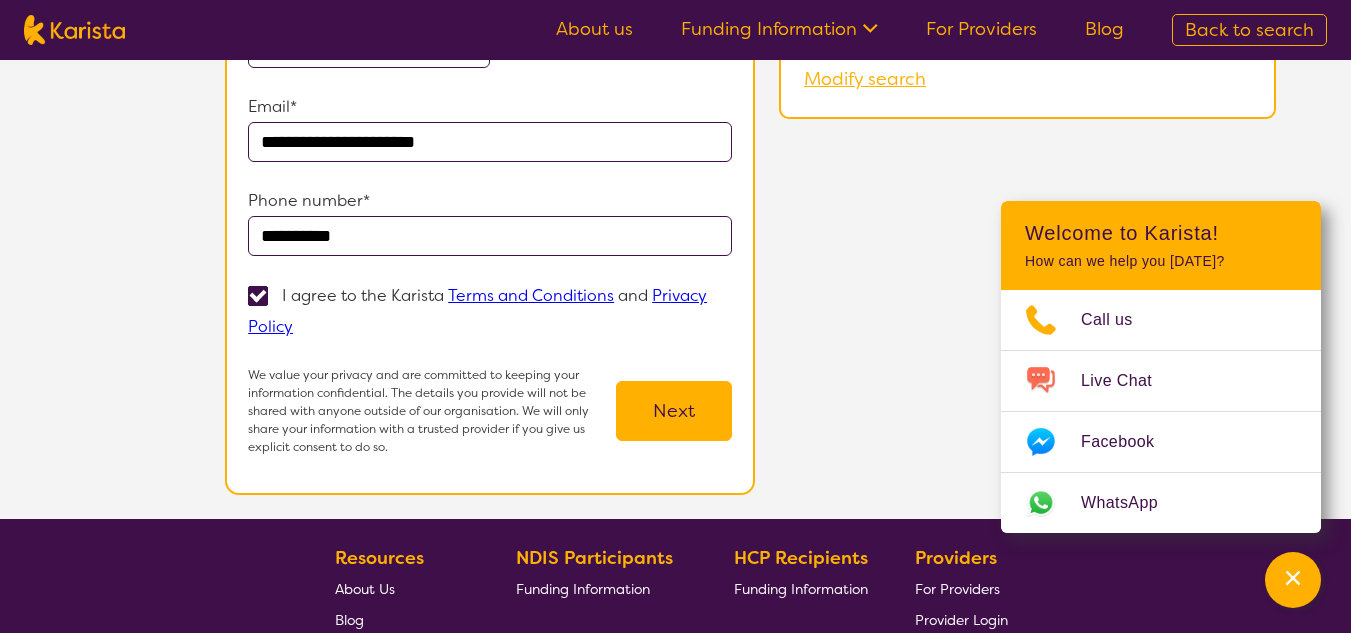 click on "Next" at bounding box center [674, 411] 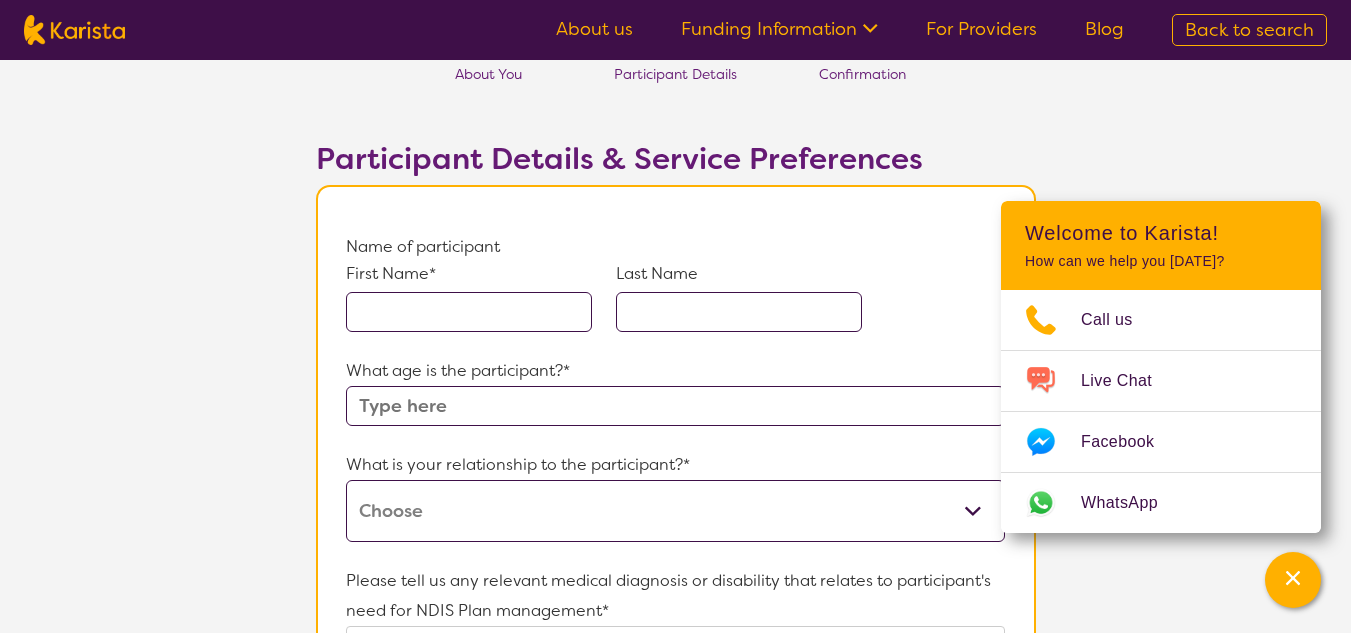 scroll, scrollTop: 59, scrollLeft: 0, axis: vertical 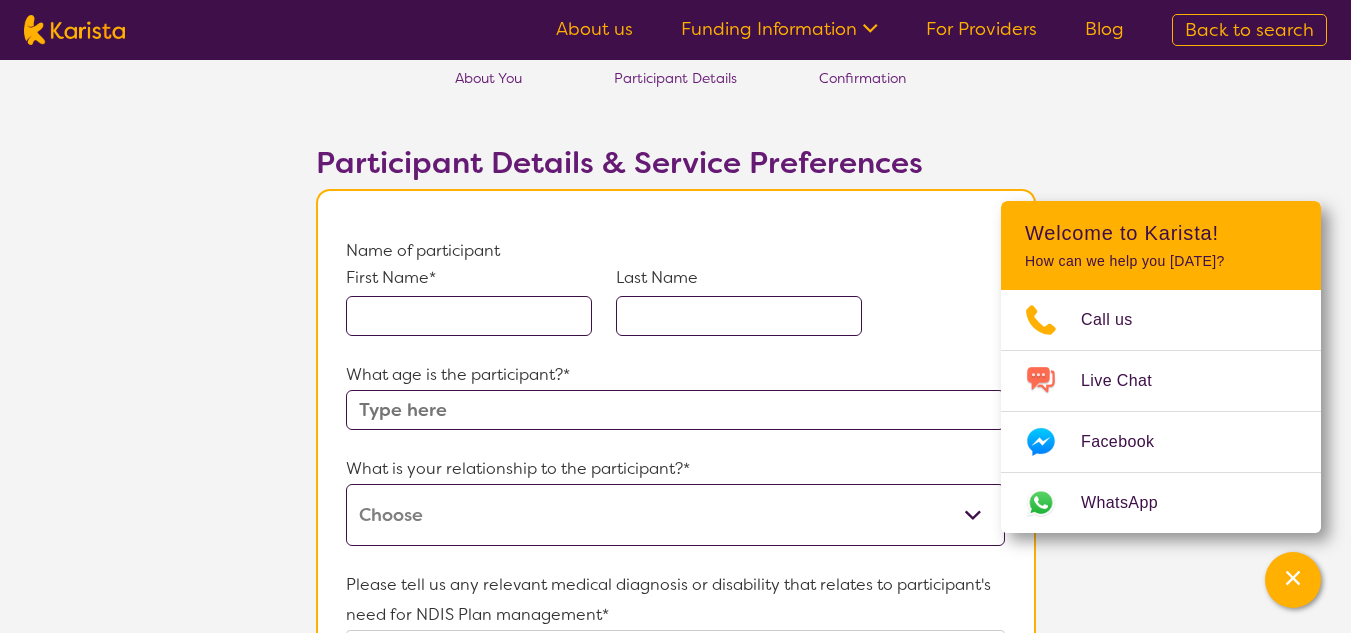 click at bounding box center [469, 316] 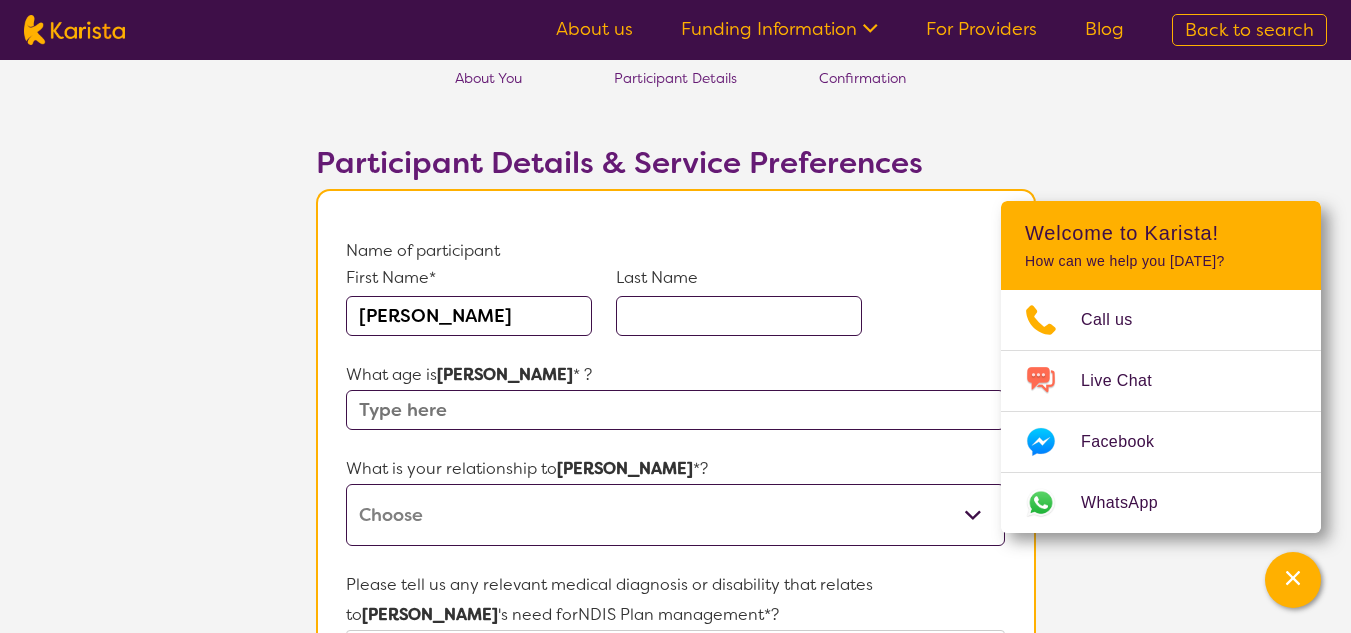 type on "[PERSON_NAME]" 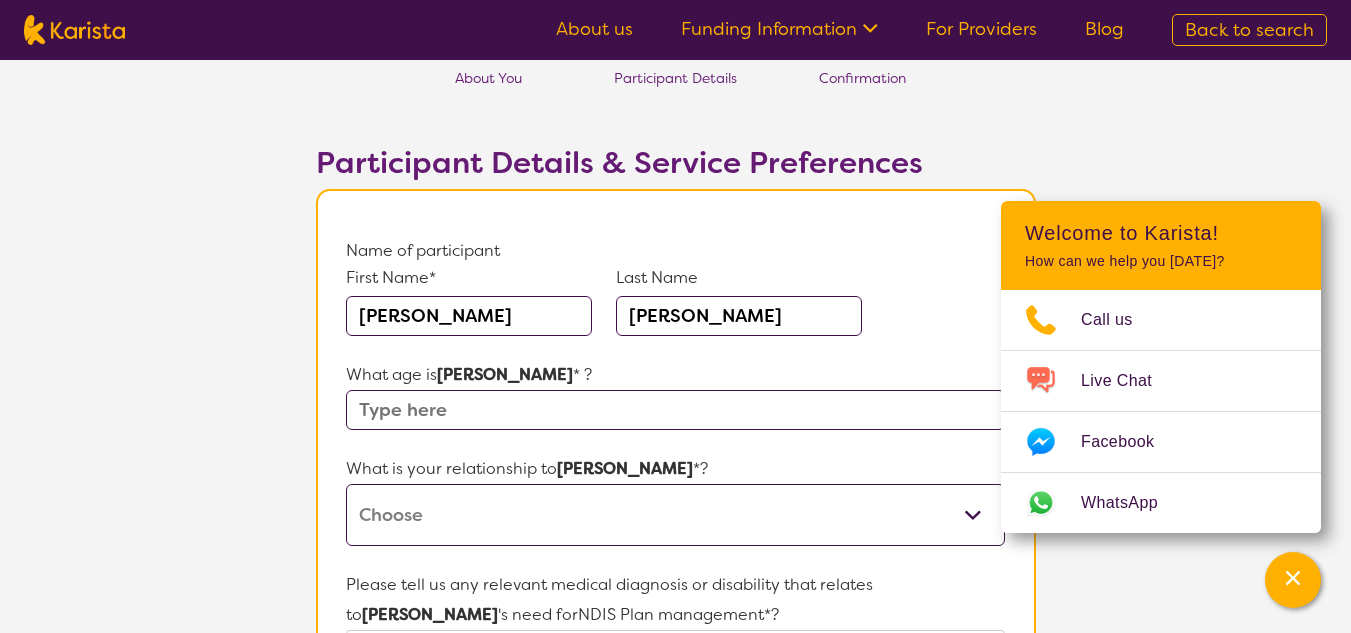 type on "[PERSON_NAME]" 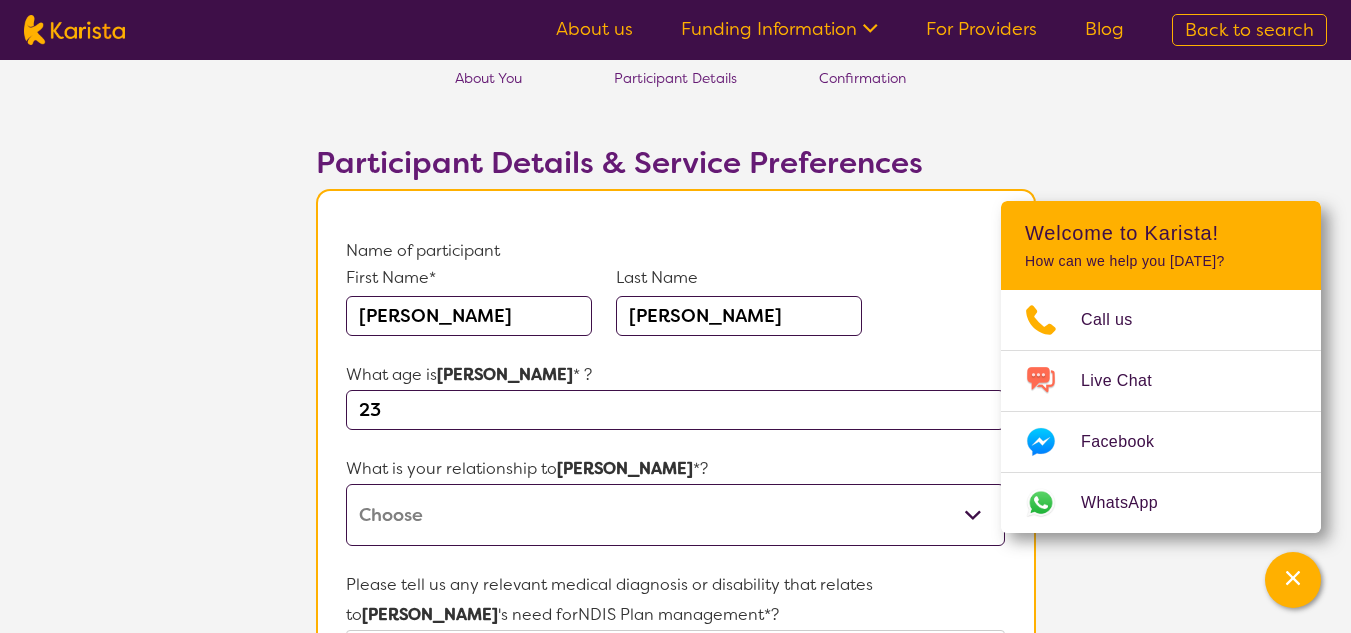 type on "23" 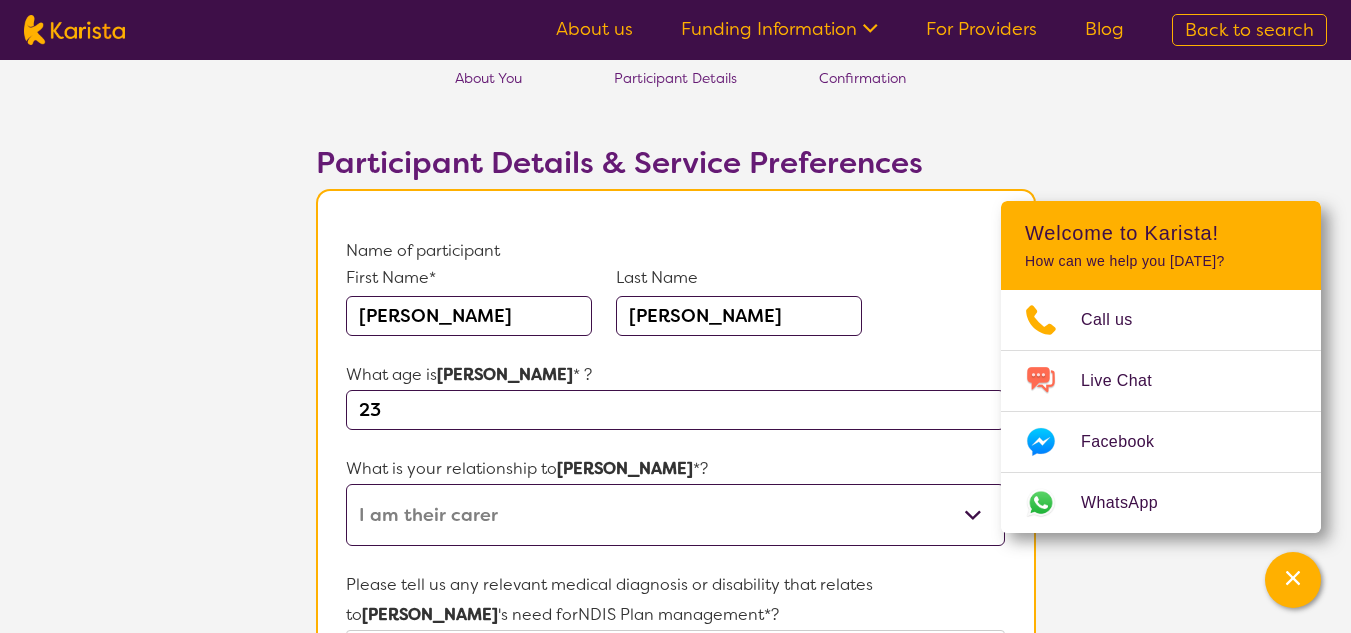 click on "This request is for myself I am their parent I am their child I am their spouse/partner I am their carer I am their Support Coordinator I am their Local Area Coordinator I am their Child Safety Officer I am their Aged Care Case Worker Other" at bounding box center (675, 515) 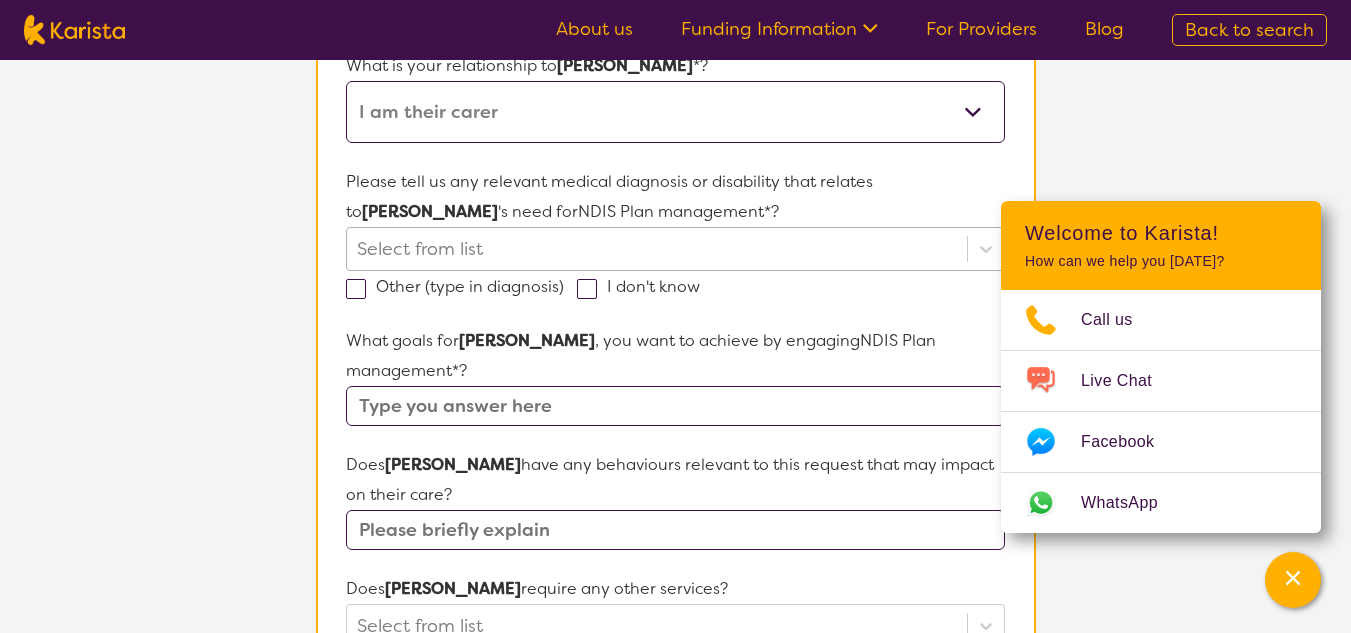 scroll, scrollTop: 461, scrollLeft: 0, axis: vertical 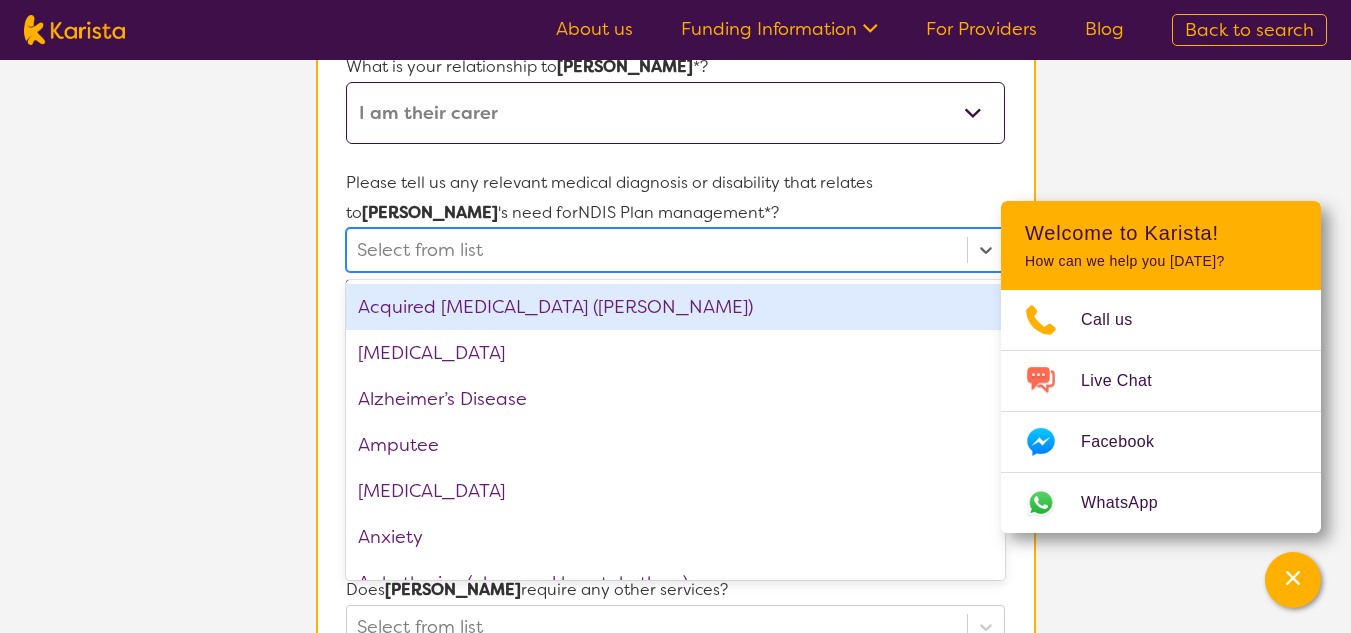 click at bounding box center (656, 250) 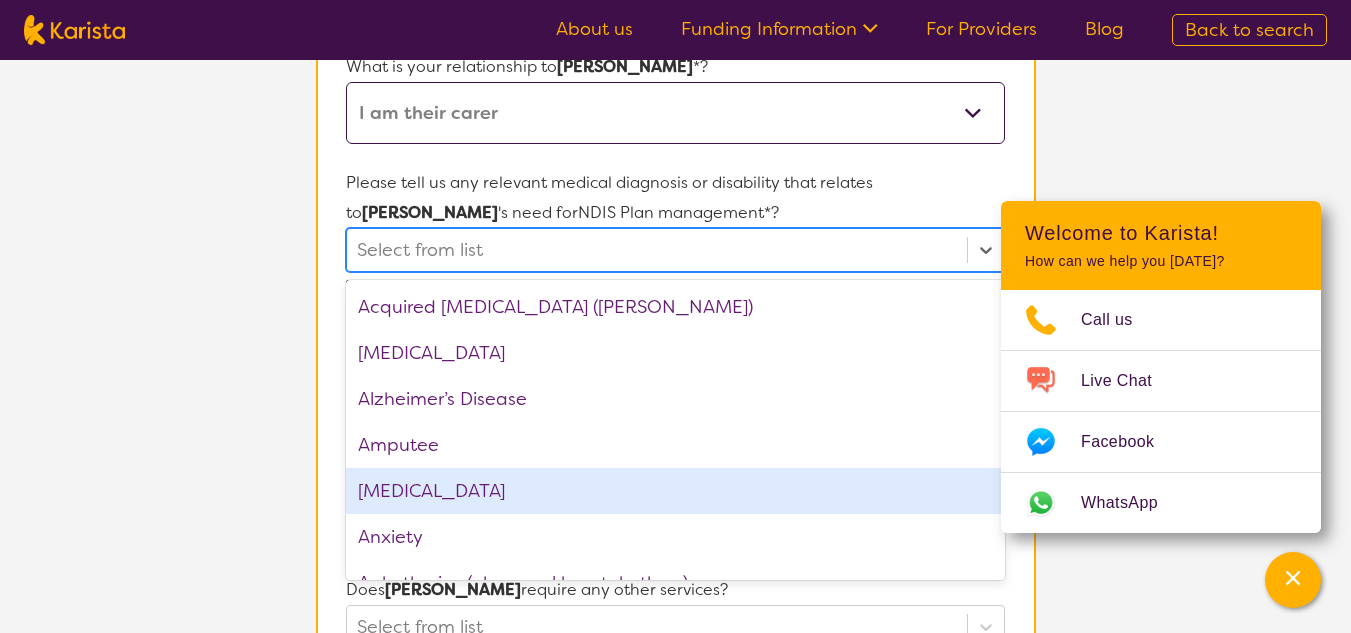 click on "[MEDICAL_DATA]" at bounding box center (675, 491) 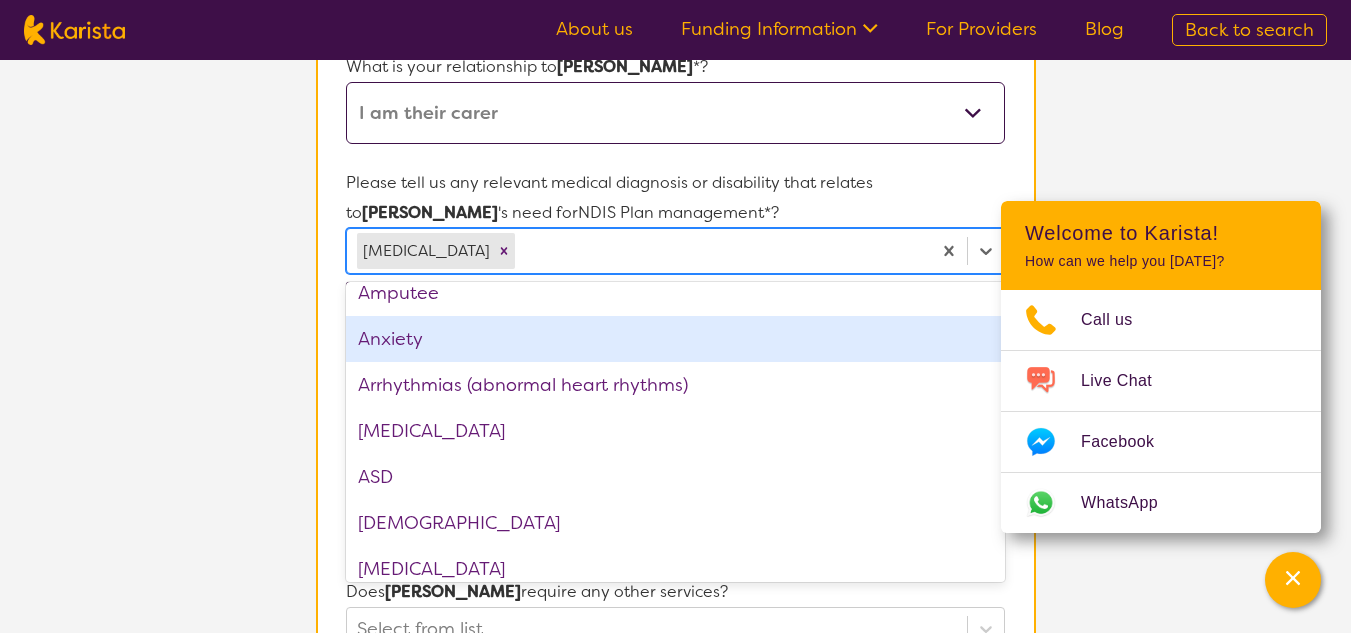 scroll, scrollTop: 155, scrollLeft: 0, axis: vertical 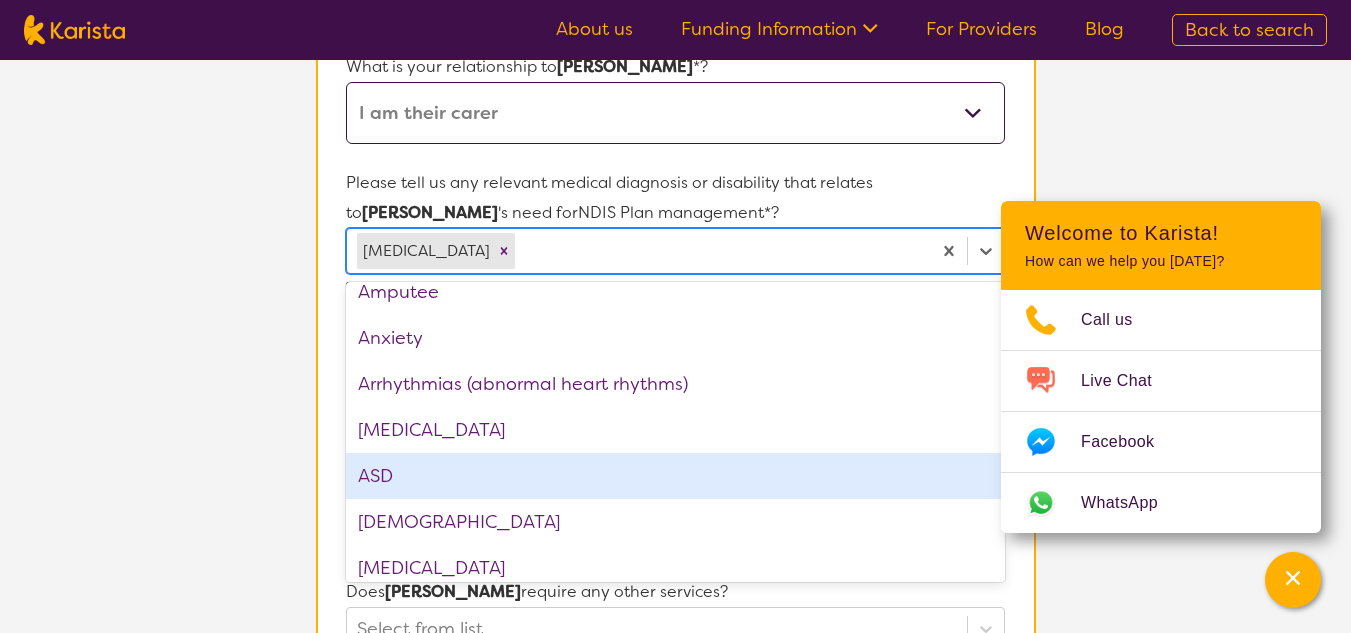click on "L About You 2 Participant Details 3 Confirmation Participant Details & Service Preferences Name of participant First Name* [PERSON_NAME] Last Name [PERSON_NAME] What age is  [PERSON_NAME] * ? 23 What is your relationship to  [PERSON_NAME] *? This request is for myself I am their parent I am their child I am their spouse/partner I am their carer I am their Support Coordinator I am their Local Area Coordinator I am their Child Safety Officer I am their Aged Care Case Worker Other Please tell us any relevant medical diagnosis or disability that relates to  [PERSON_NAME] 's need for  NDIS Plan management *? option [MEDICAL_DATA], selected. option ASD focused, 8 of 74. 74 results available. Use Up and Down to choose options, press Enter to select the currently focused option, press Escape to exit the menu, press Tab to select the option and exit the menu. [MEDICAL_DATA] Acquired [MEDICAL_DATA] (ABI) [MEDICAL_DATA] Alzheimer’s Disease Amputee Anxiety Arrhythmias (abnormal heart rhythms) [MEDICAL_DATA] ASD [MEDICAL_DATA] [MEDICAL_DATA] [MEDICAL_DATA] Bowel issues [MEDICAL_DATA]" at bounding box center (675, 496) 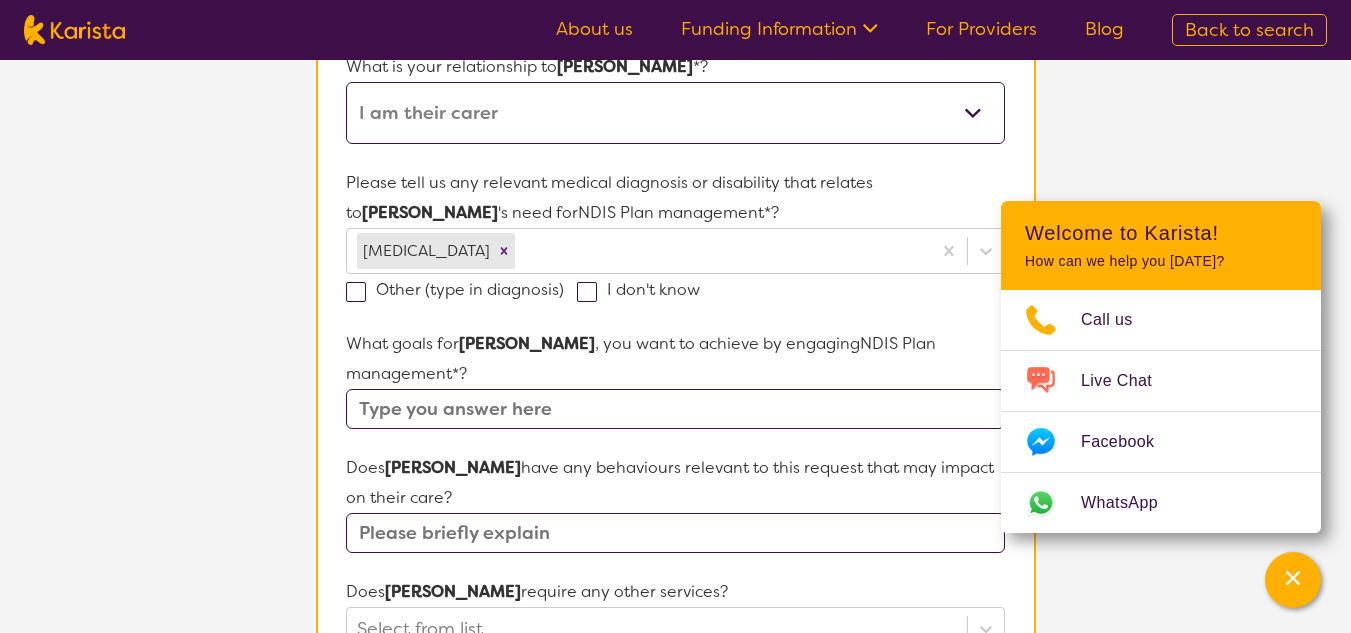 click at bounding box center (675, 409) 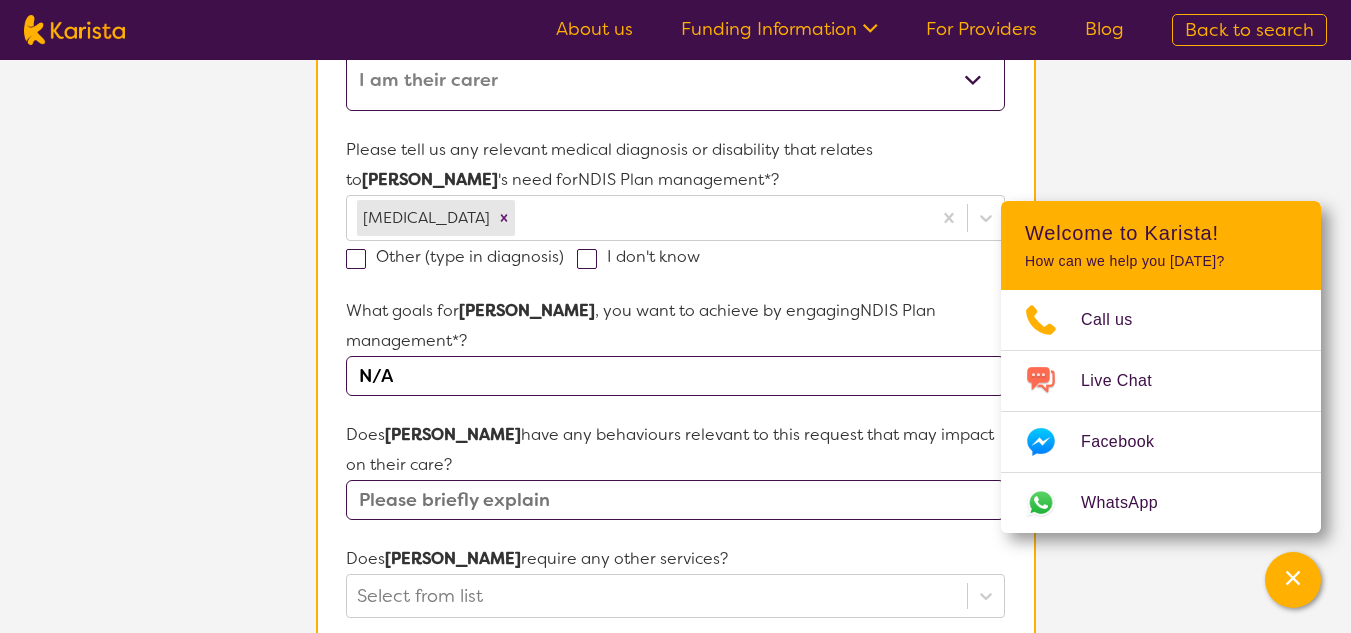 scroll, scrollTop: 495, scrollLeft: 0, axis: vertical 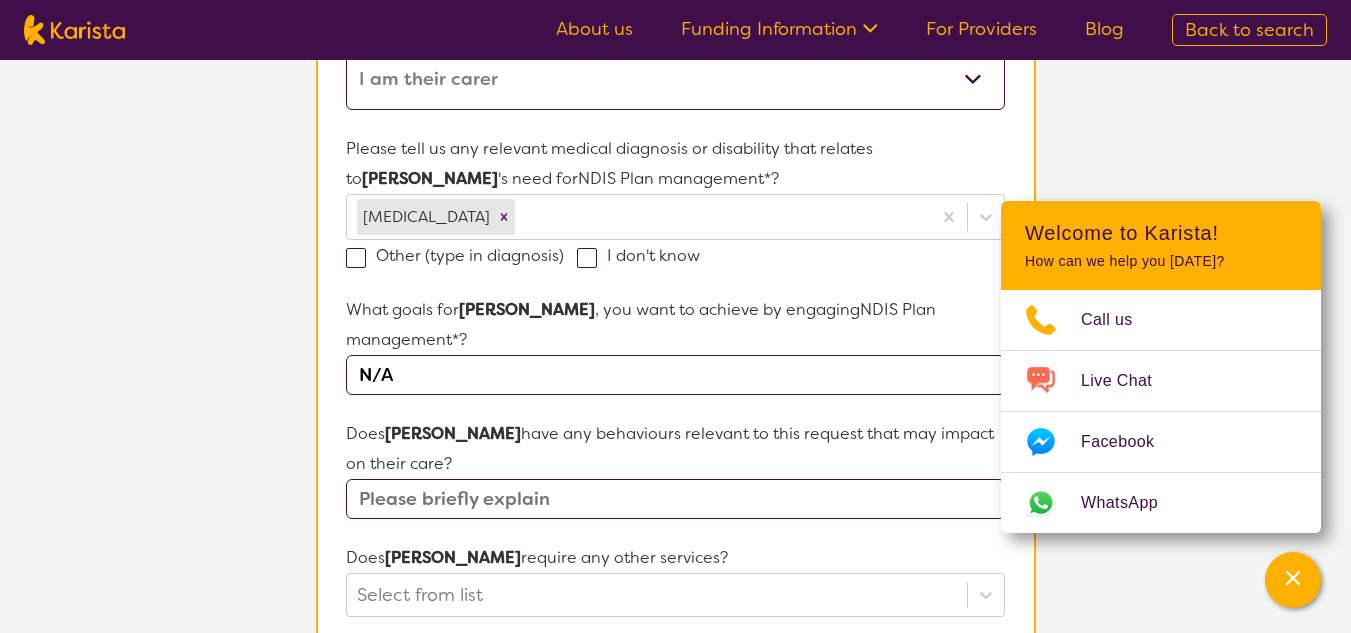 type on "N/A" 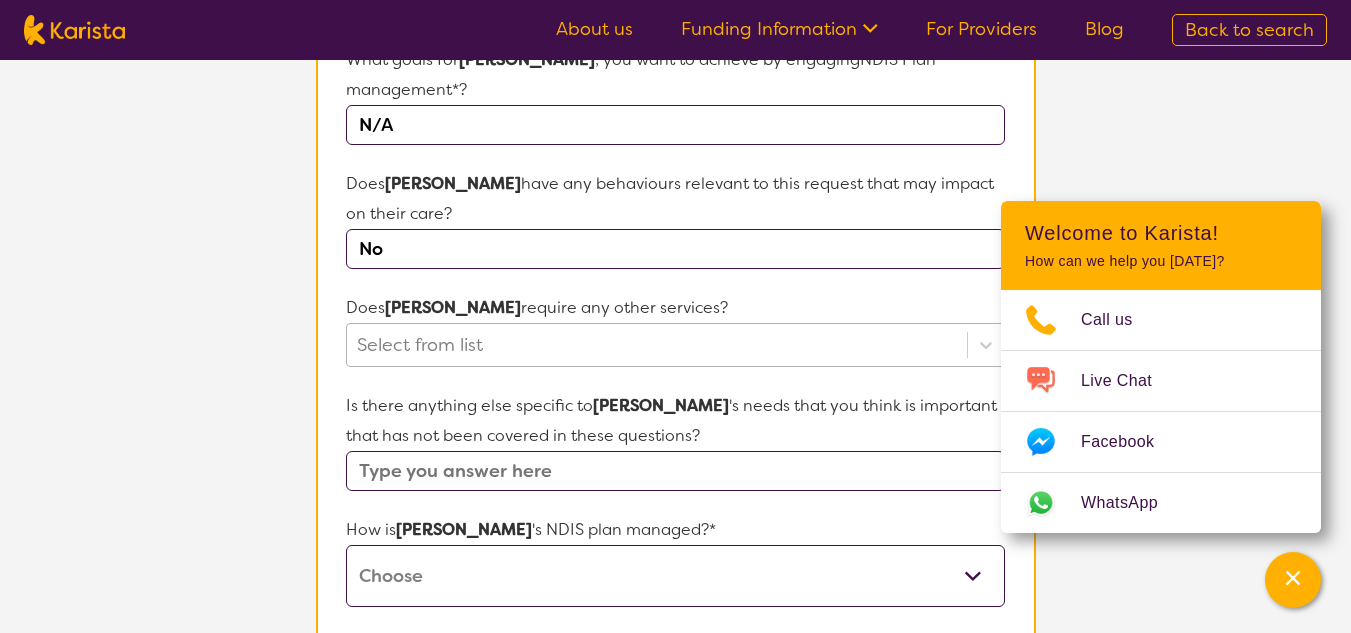 type on "No" 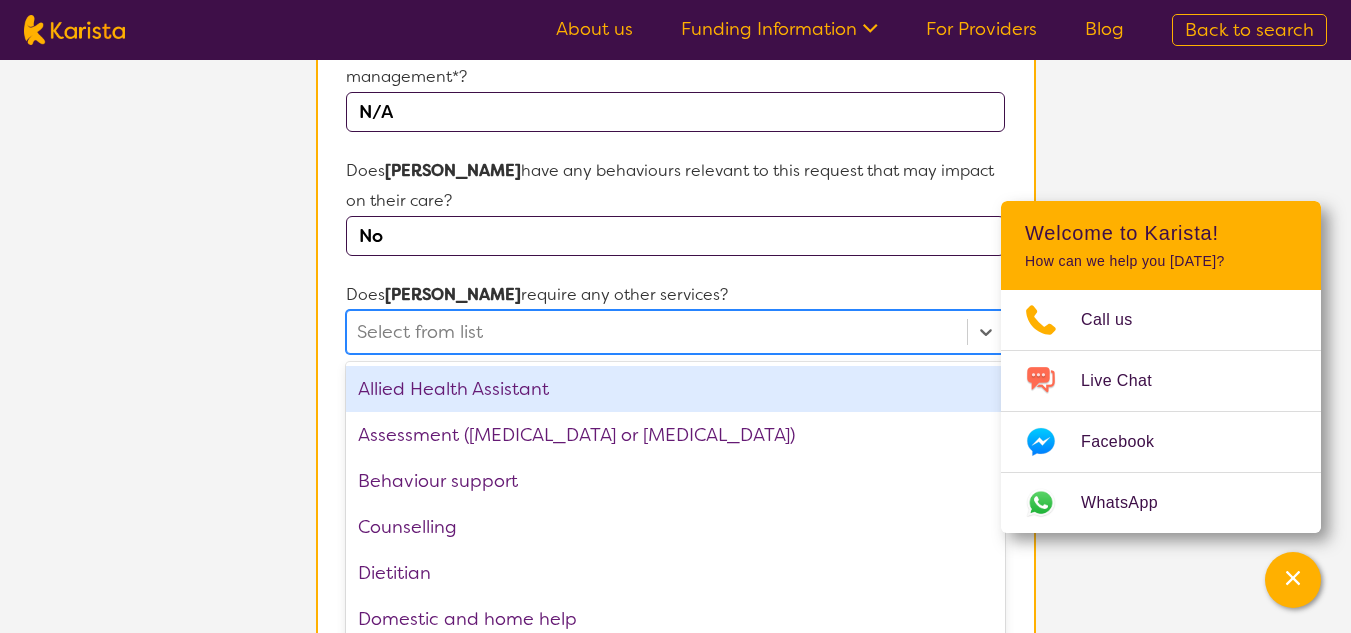 click at bounding box center (656, 332) 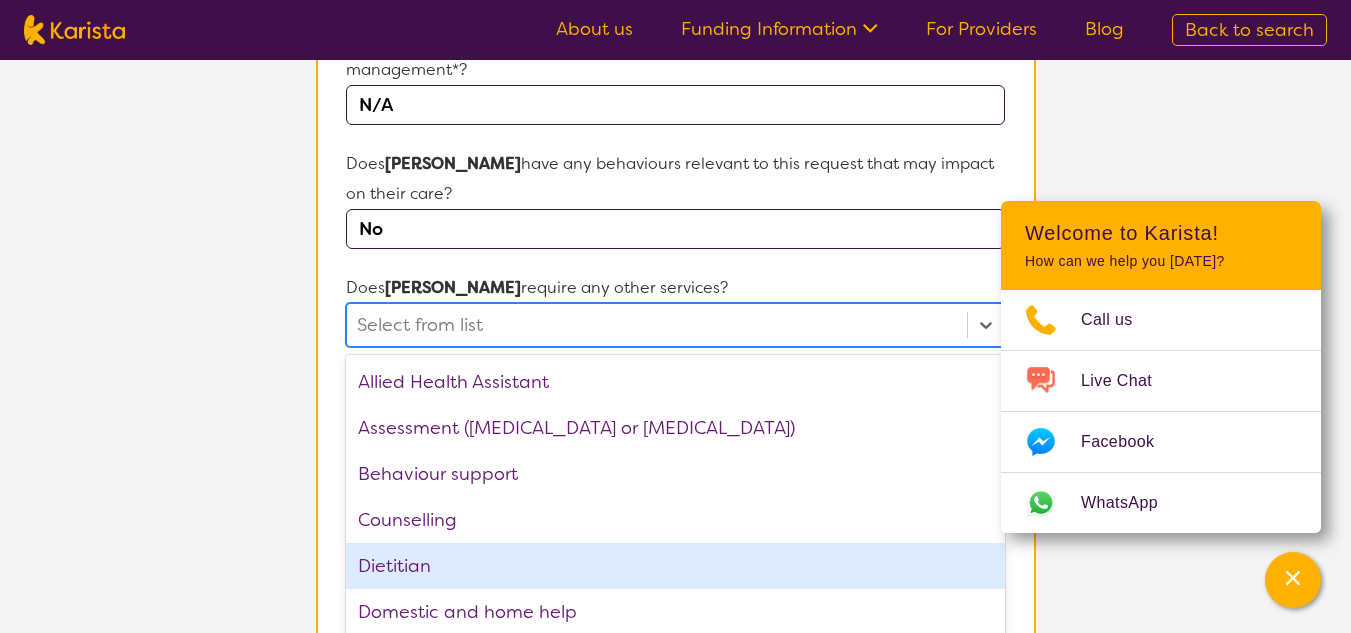 click on "Dietitian" at bounding box center [675, 566] 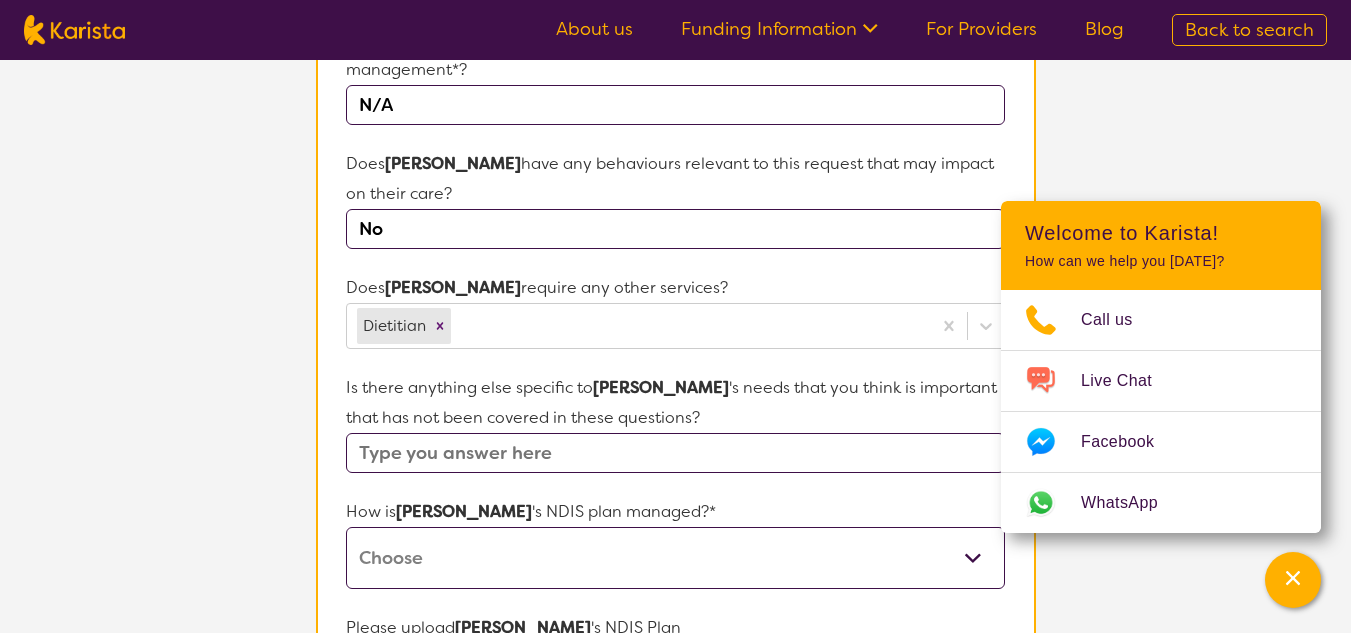 click on "L About You 2 Participant Details 3 Confirmation Participant Details & Service Preferences Name of participant First Name* [PERSON_NAME] Last Name [PERSON_NAME] What age is  [PERSON_NAME] * ? 23 What is your relationship to  [PERSON_NAME] *? This request is for myself I am their parent I am their child I am their spouse/partner I am their carer I am their Support Coordinator I am their Local Area Coordinator I am their Child Safety Officer I am their Aged Care Case Worker Other Please tell us any relevant medical diagnosis or disability that relates to  [PERSON_NAME] 's need for  NDIS Plan management *? [MEDICAL_DATA] Other (type in diagnosis) I don't know What goals for  [PERSON_NAME] , you want to achieve by engaging  NDIS Plan management *? N/A Does  [PERSON_NAME]  have any behaviours relevant to this request that may impact on their care? No Does  [PERSON_NAME]  require any other services? Dietitian Is there anything else specific to  [PERSON_NAME] 's needs that you think is important that has not been covered in these questions? How is  [PERSON_NAME] 's NDIS plan managed?* [PERSON_NAME]" at bounding box center [675, 193] 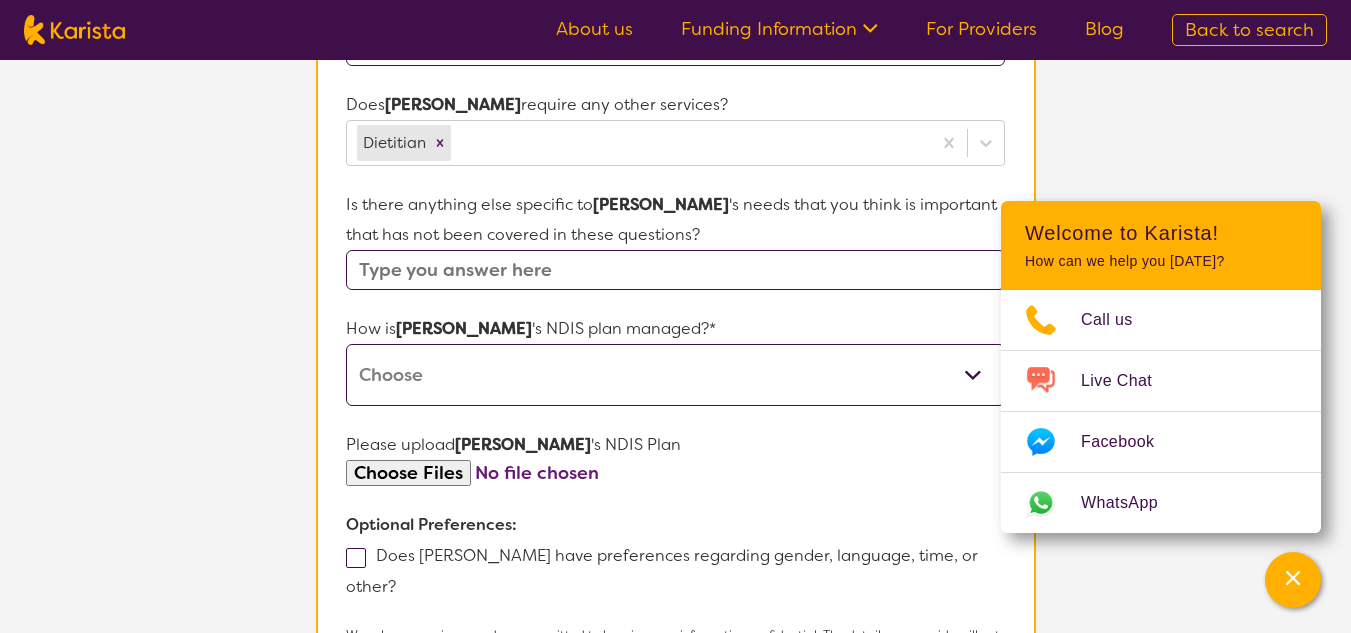 scroll, scrollTop: 950, scrollLeft: 0, axis: vertical 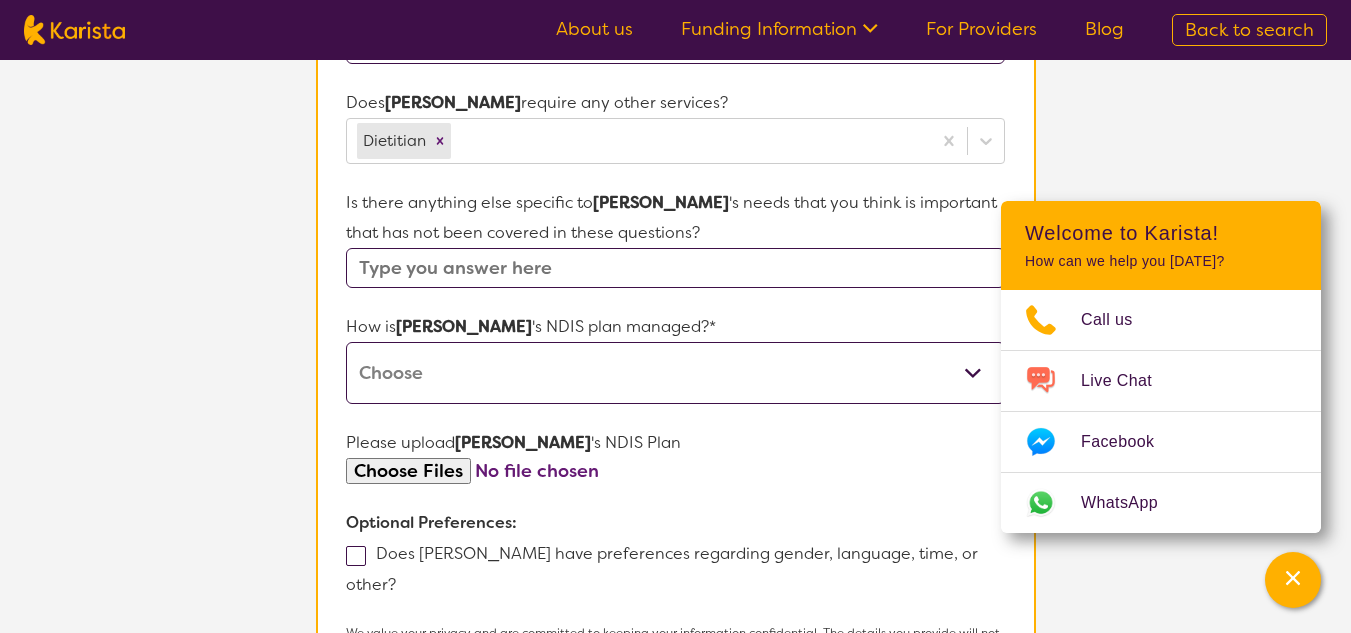 click at bounding box center (675, 268) 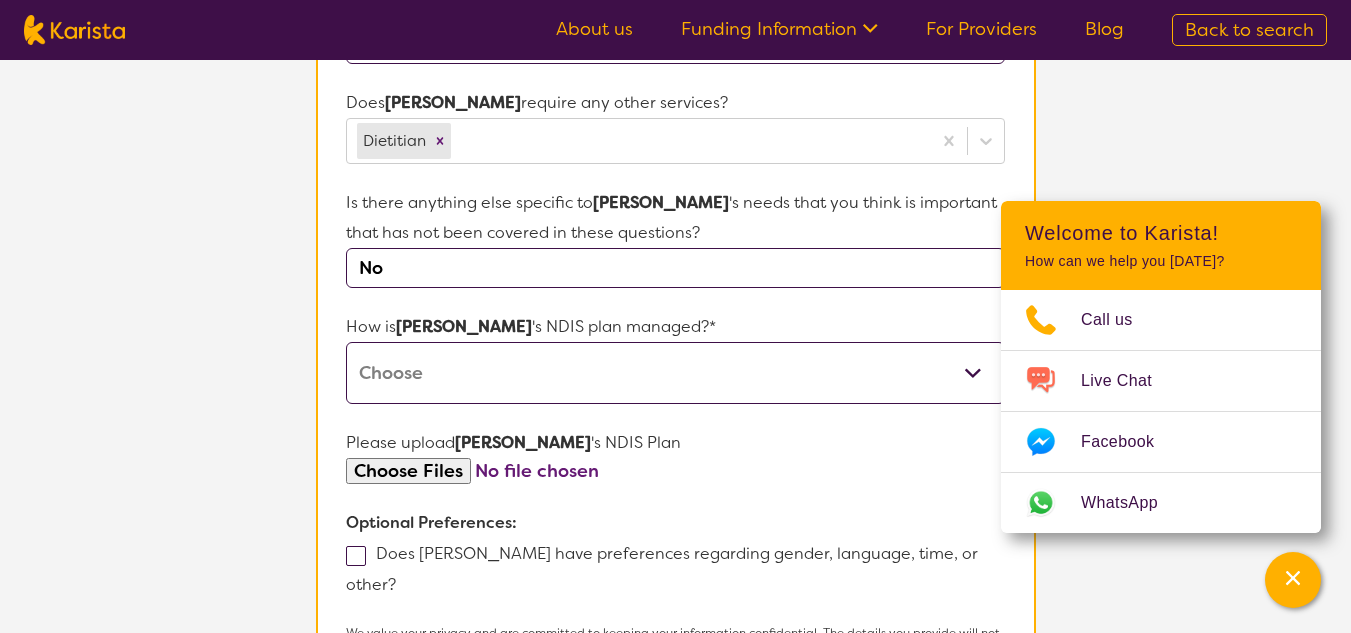 type on "No" 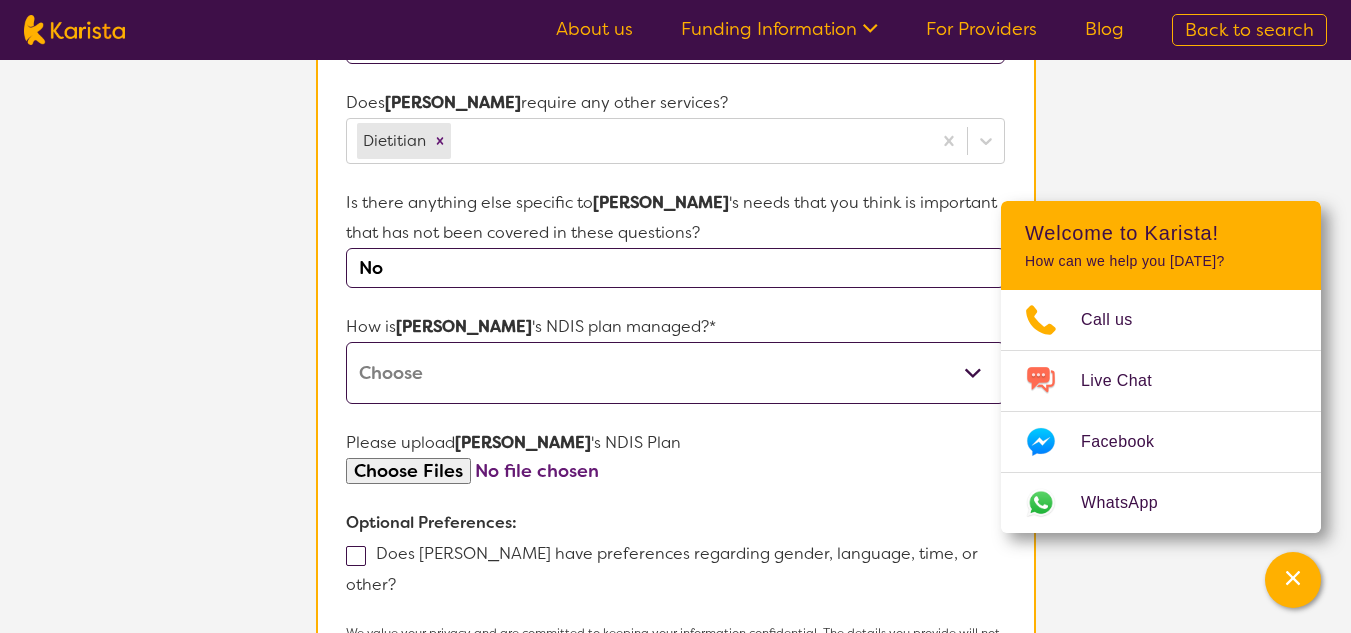click on "Self-managed NDIS plan Managed by a registered plan management provider (not the NDIA) Agency-managed (by the NDIA) I'm not sure" at bounding box center [675, 373] 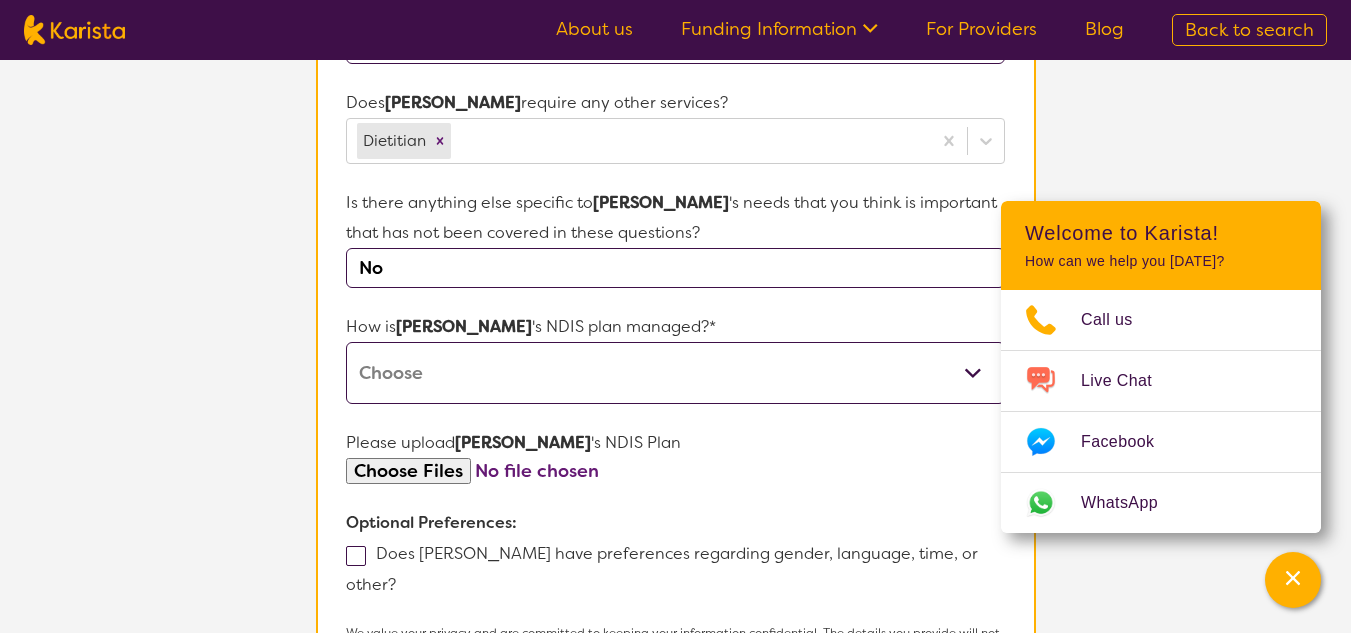 select on "Self Managed" 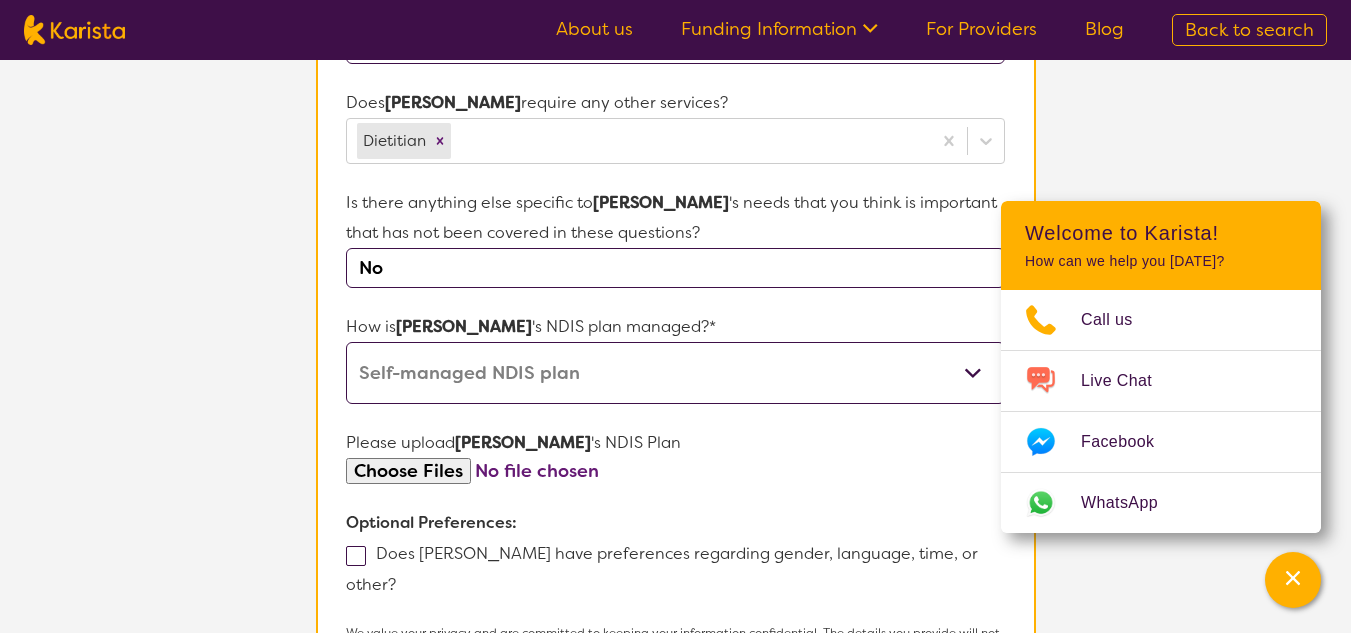 click on "Self-managed NDIS plan Managed by a registered plan management provider (not the NDIA) Agency-managed (by the NDIA) I'm not sure" at bounding box center [675, 373] 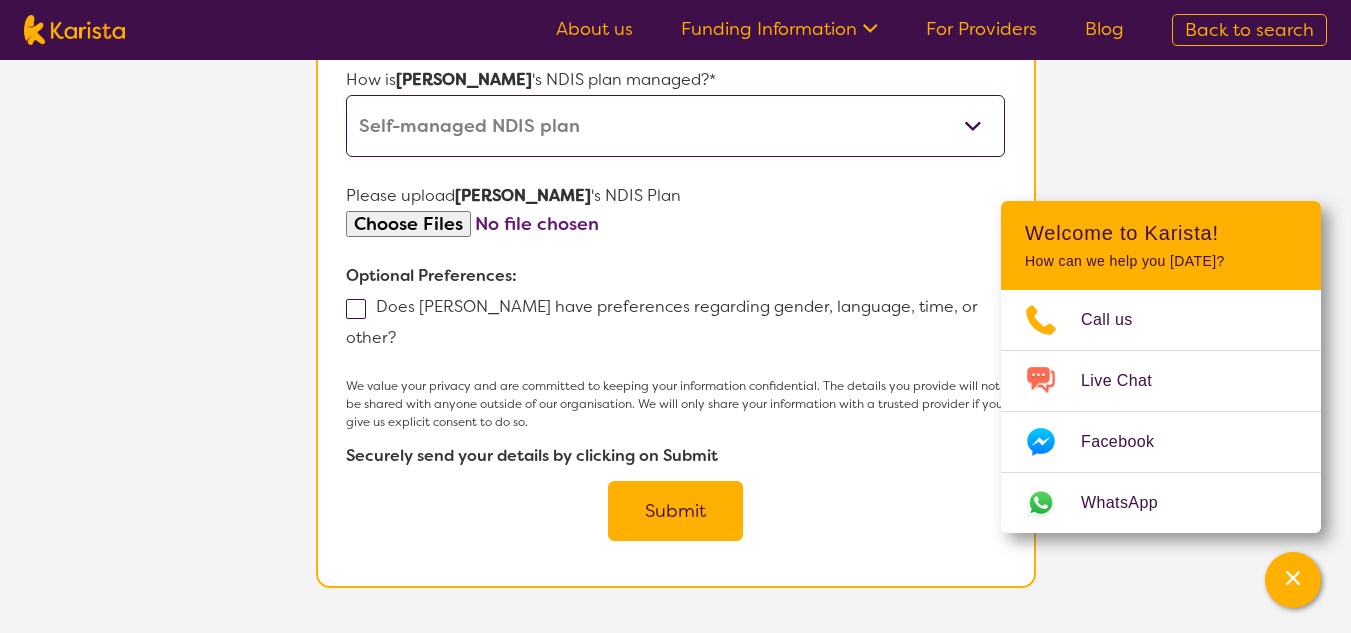 scroll, scrollTop: 1205, scrollLeft: 0, axis: vertical 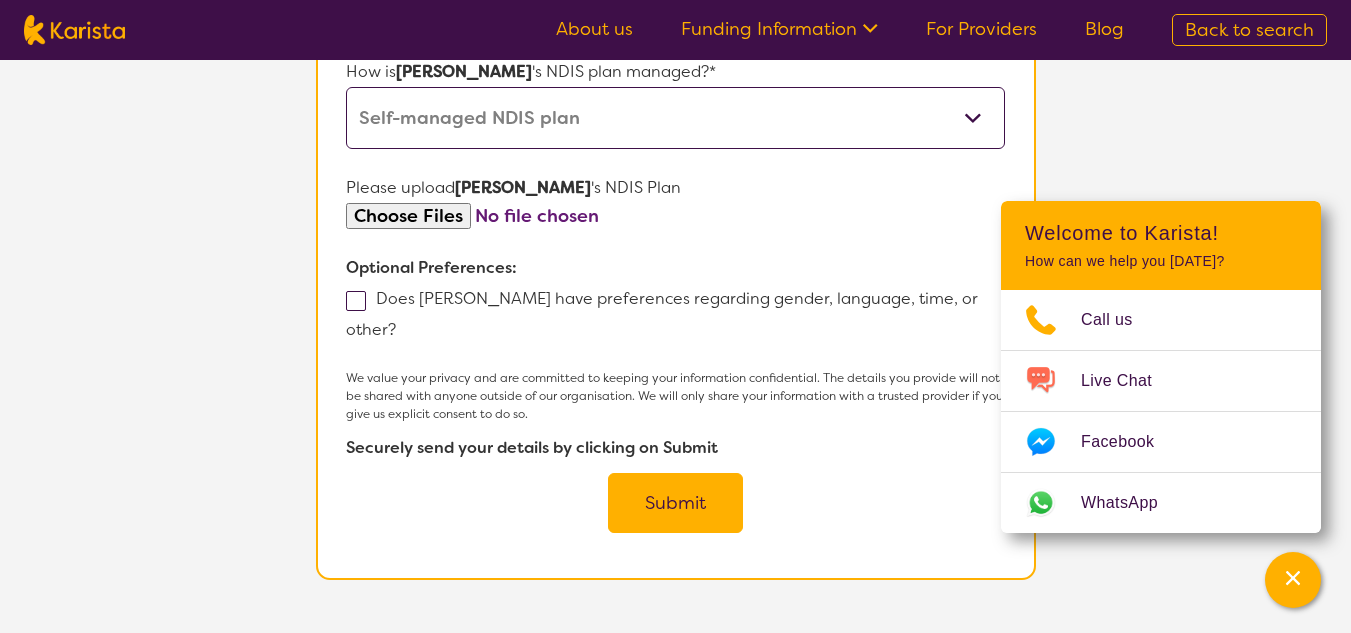 click on "Submit" at bounding box center [675, 503] 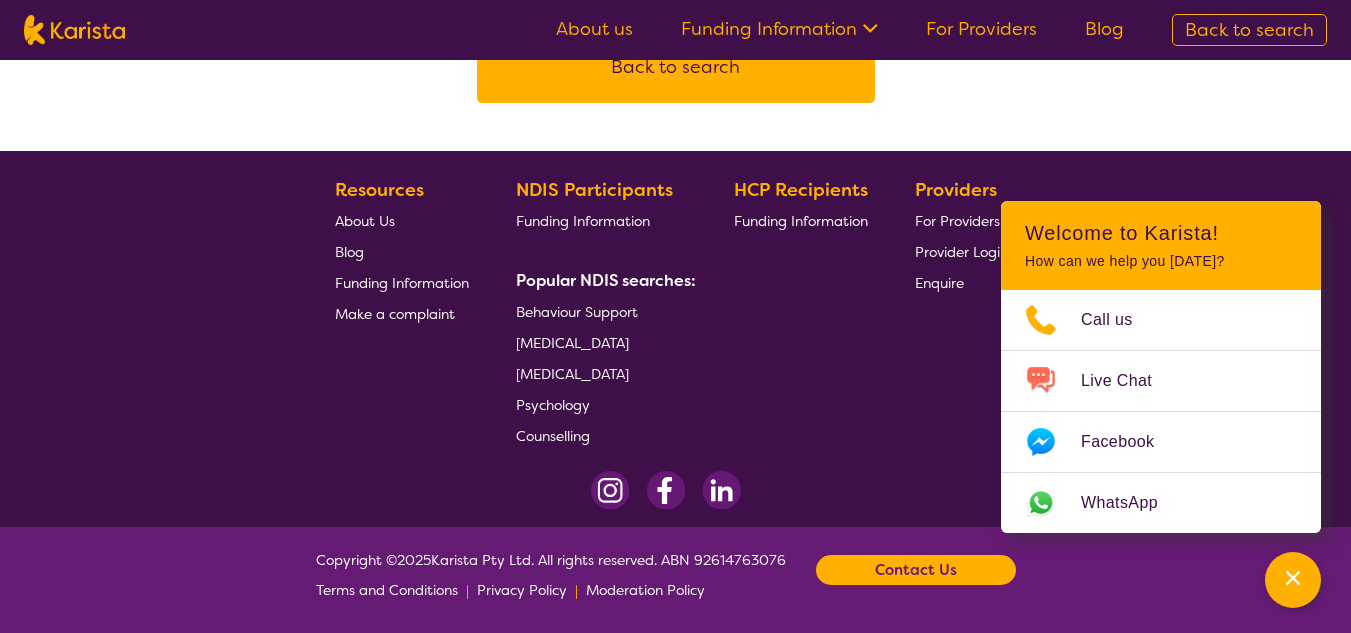 scroll, scrollTop: 0, scrollLeft: 0, axis: both 